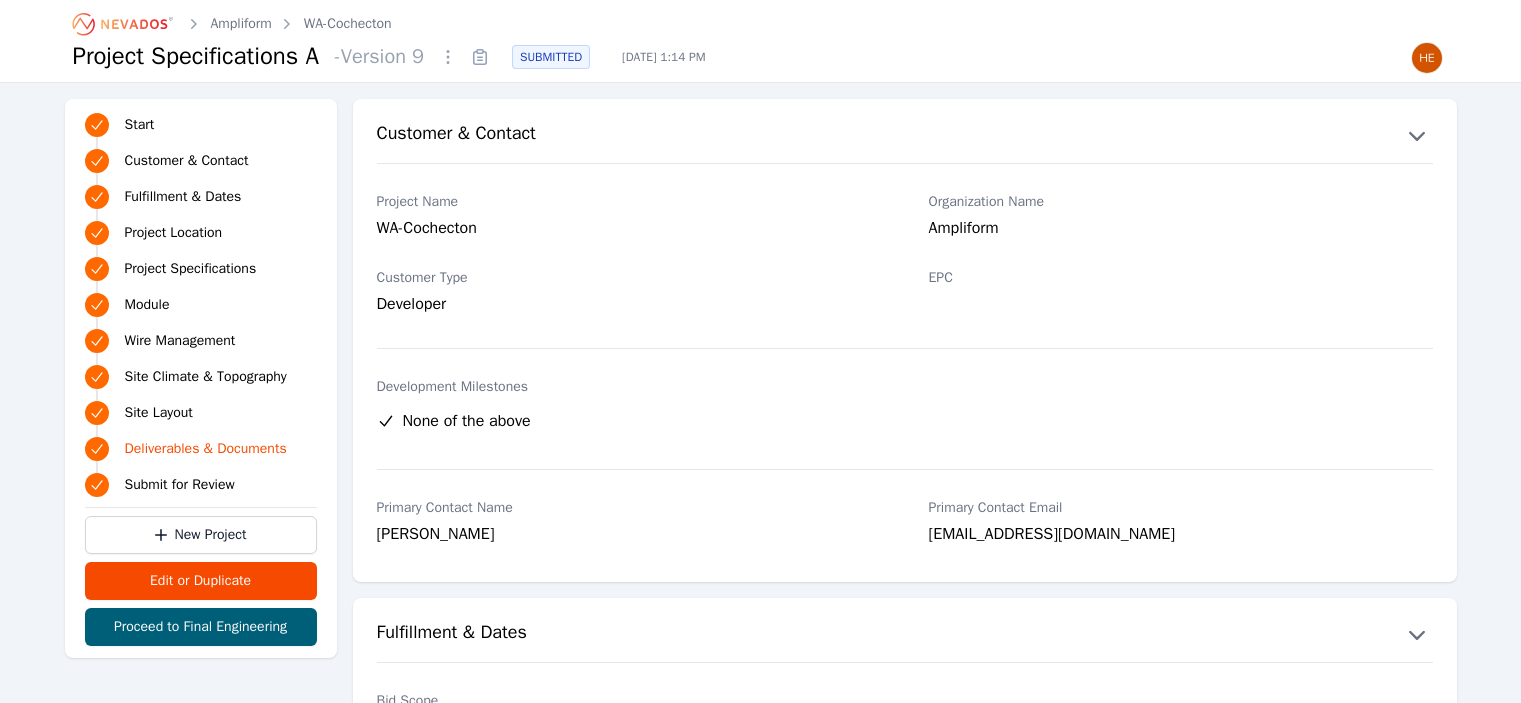 scroll, scrollTop: 4000, scrollLeft: 0, axis: vertical 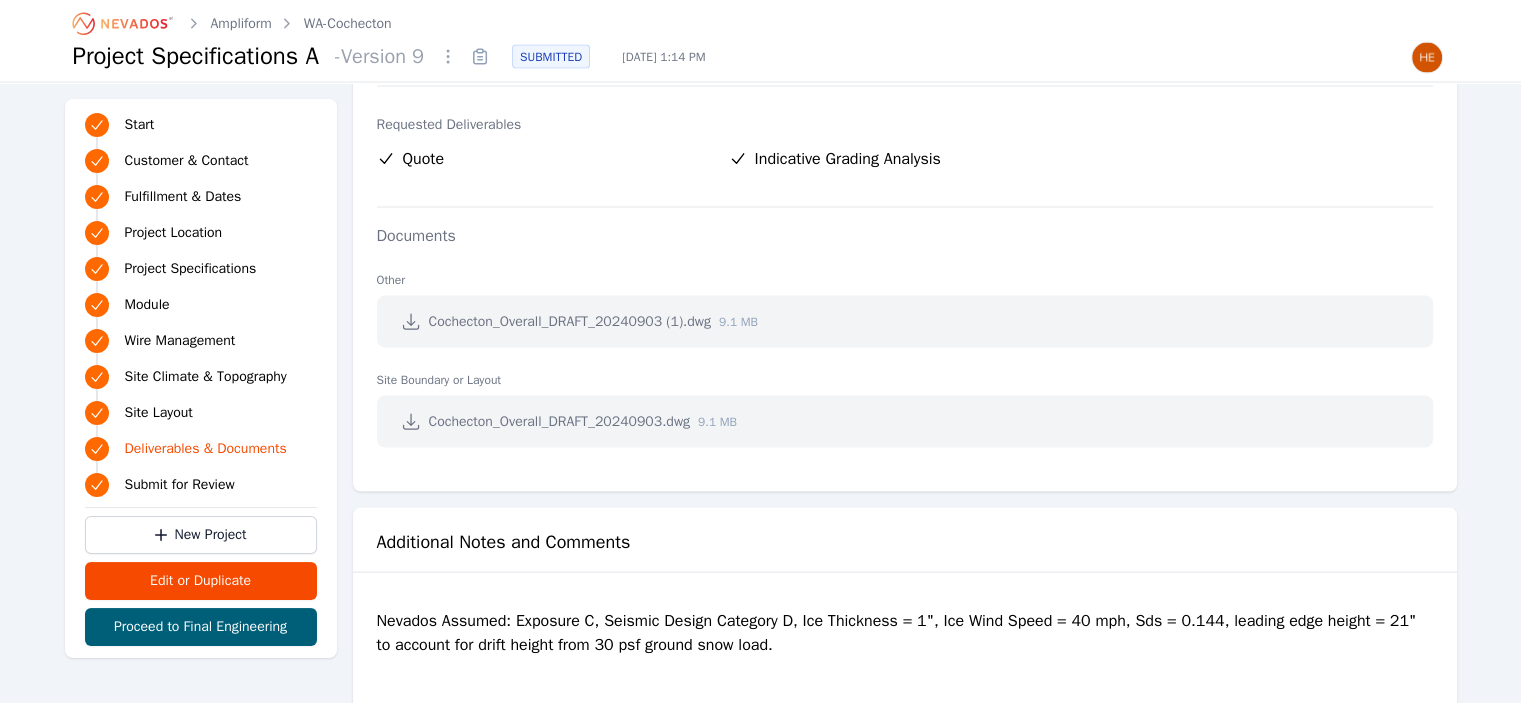 click 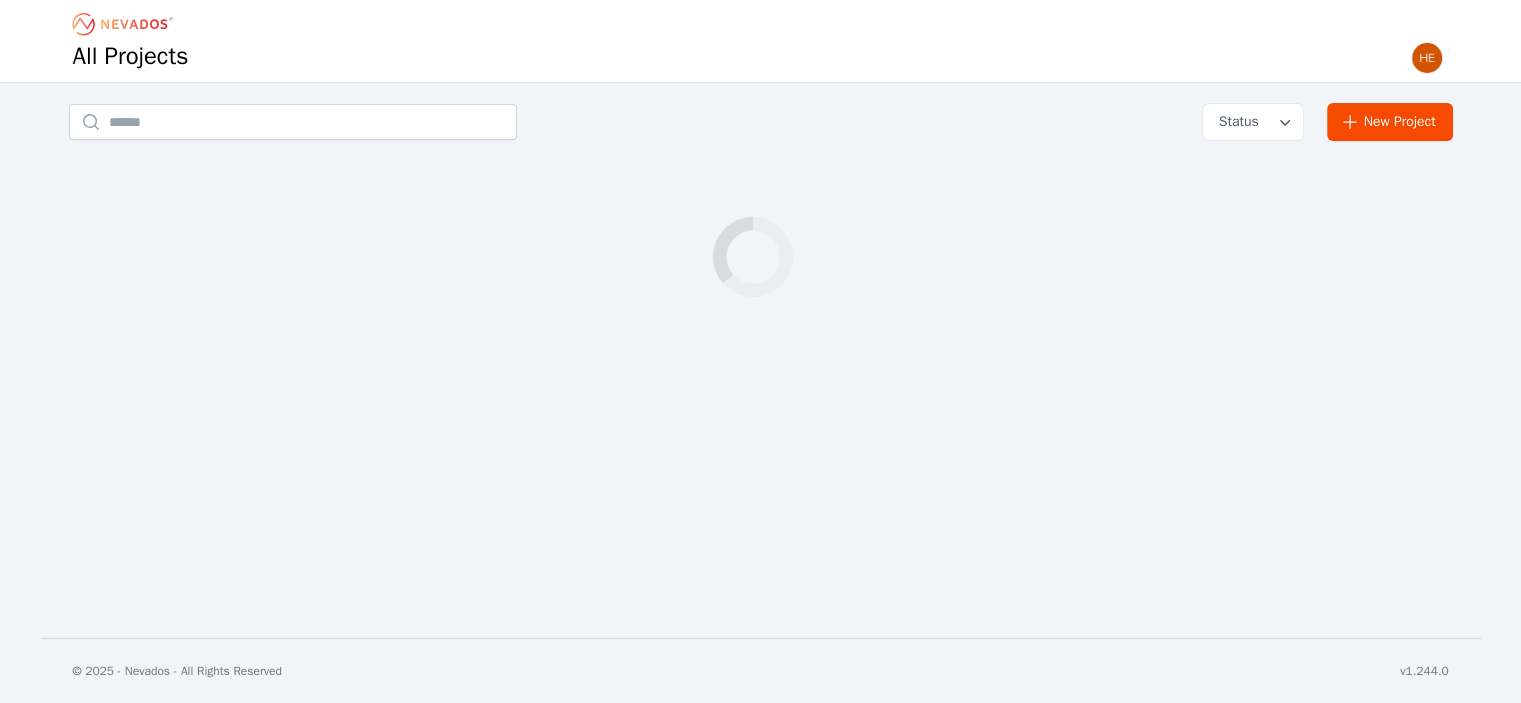 scroll, scrollTop: 0, scrollLeft: 0, axis: both 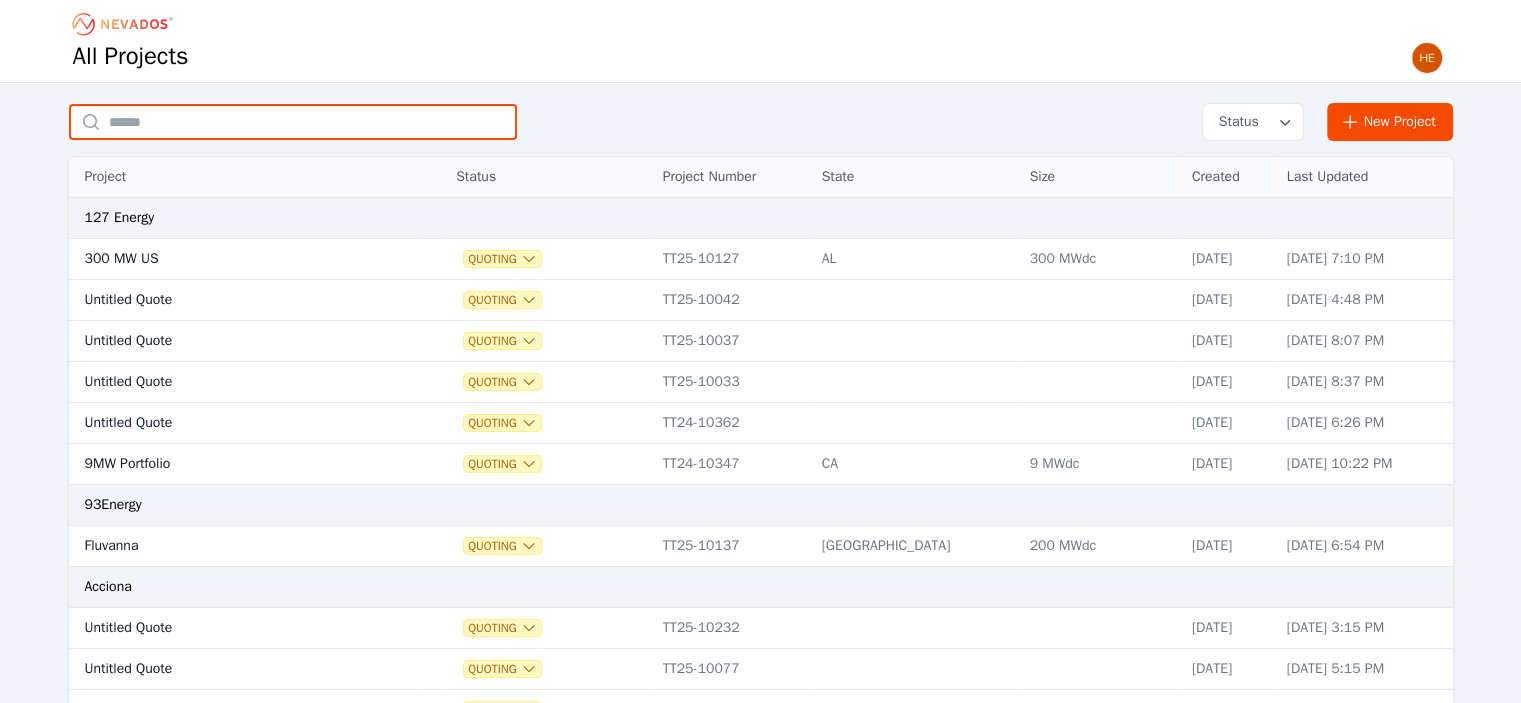 click at bounding box center [293, 122] 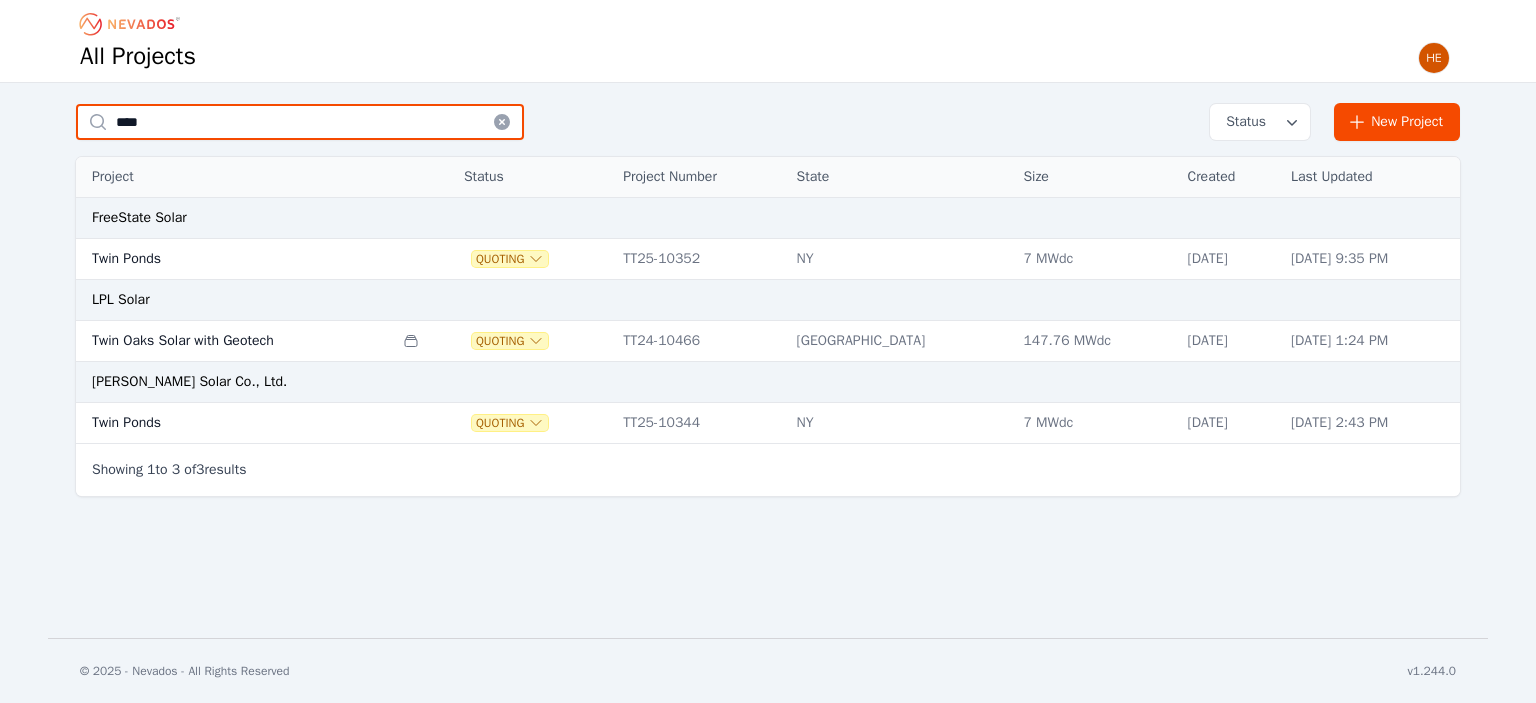 type on "****" 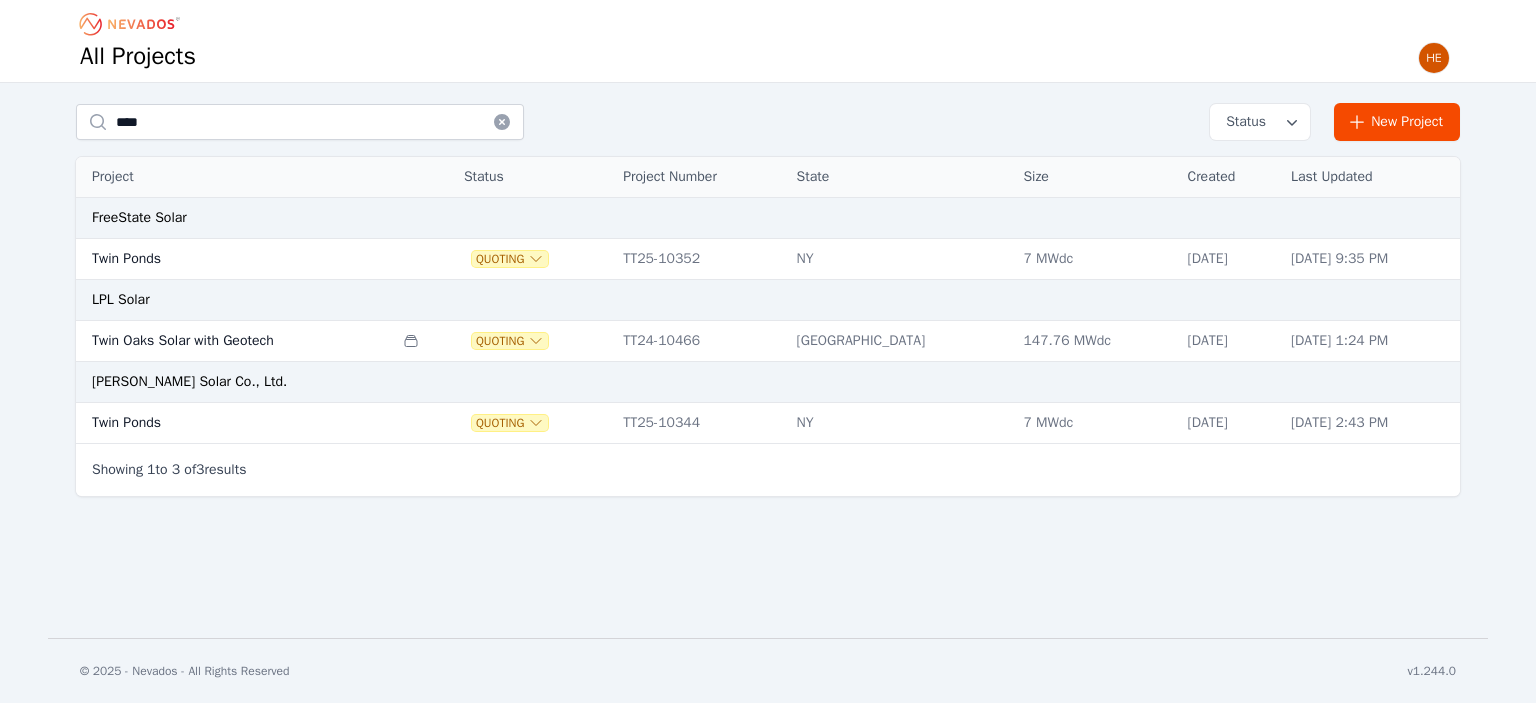 click on "Twin Ponds" at bounding box center [234, 259] 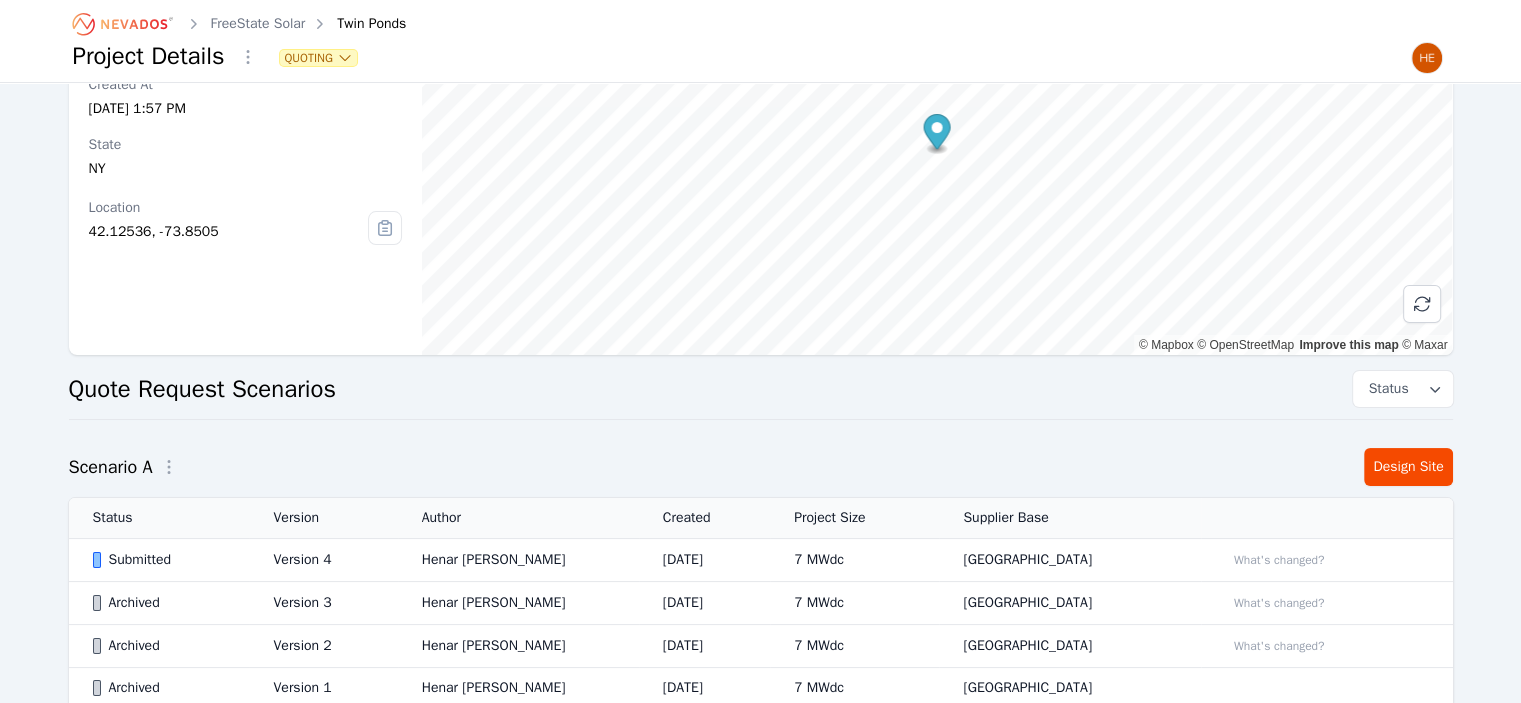 scroll, scrollTop: 268, scrollLeft: 0, axis: vertical 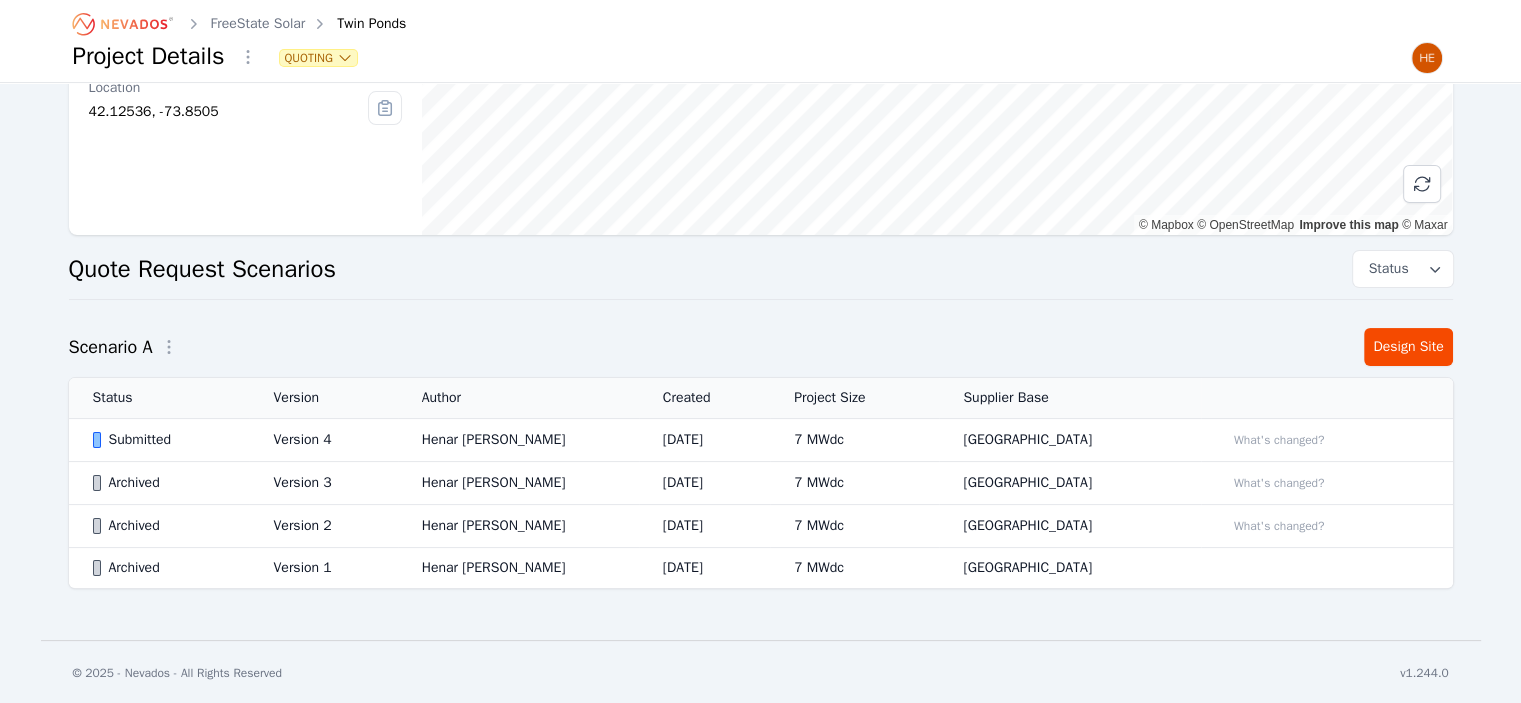 click on "Submitted" at bounding box center [166, 440] 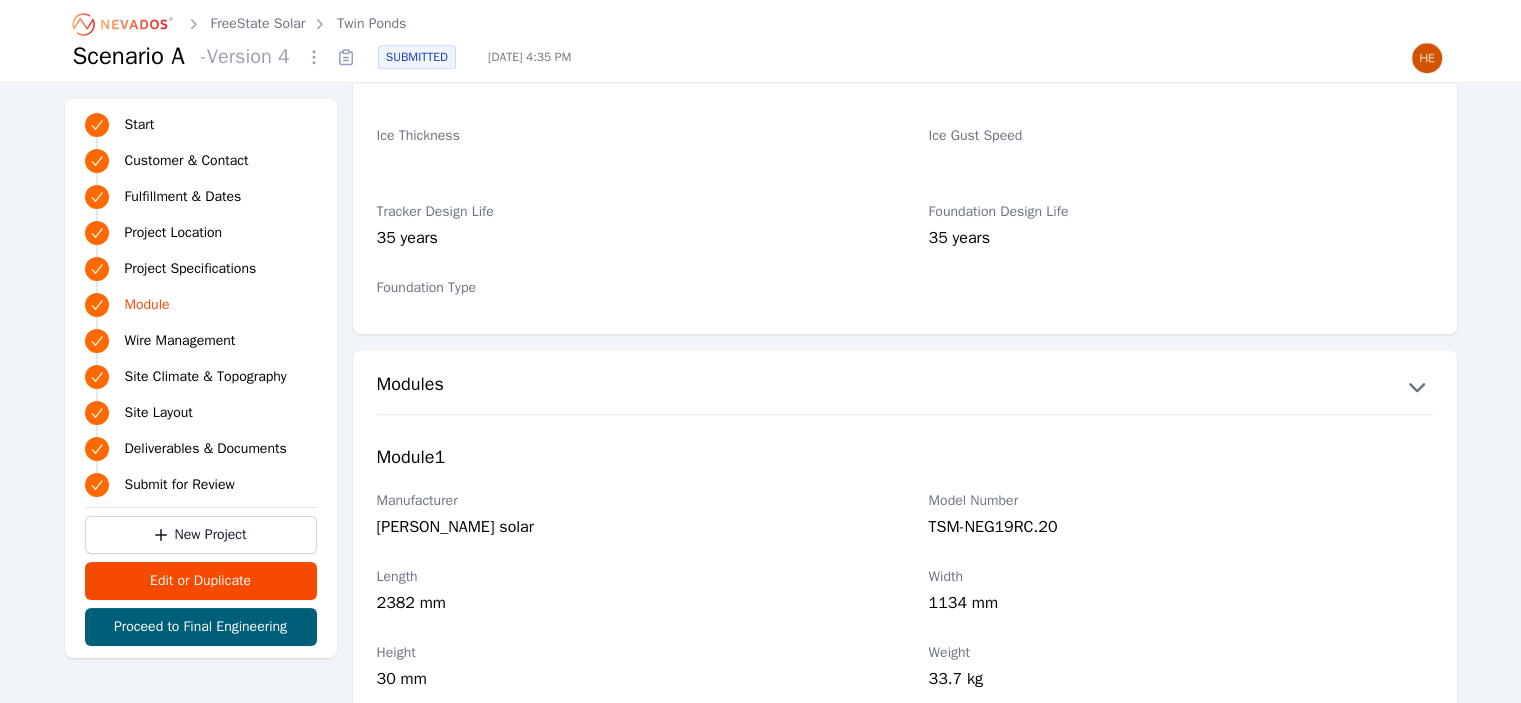 scroll, scrollTop: 2100, scrollLeft: 0, axis: vertical 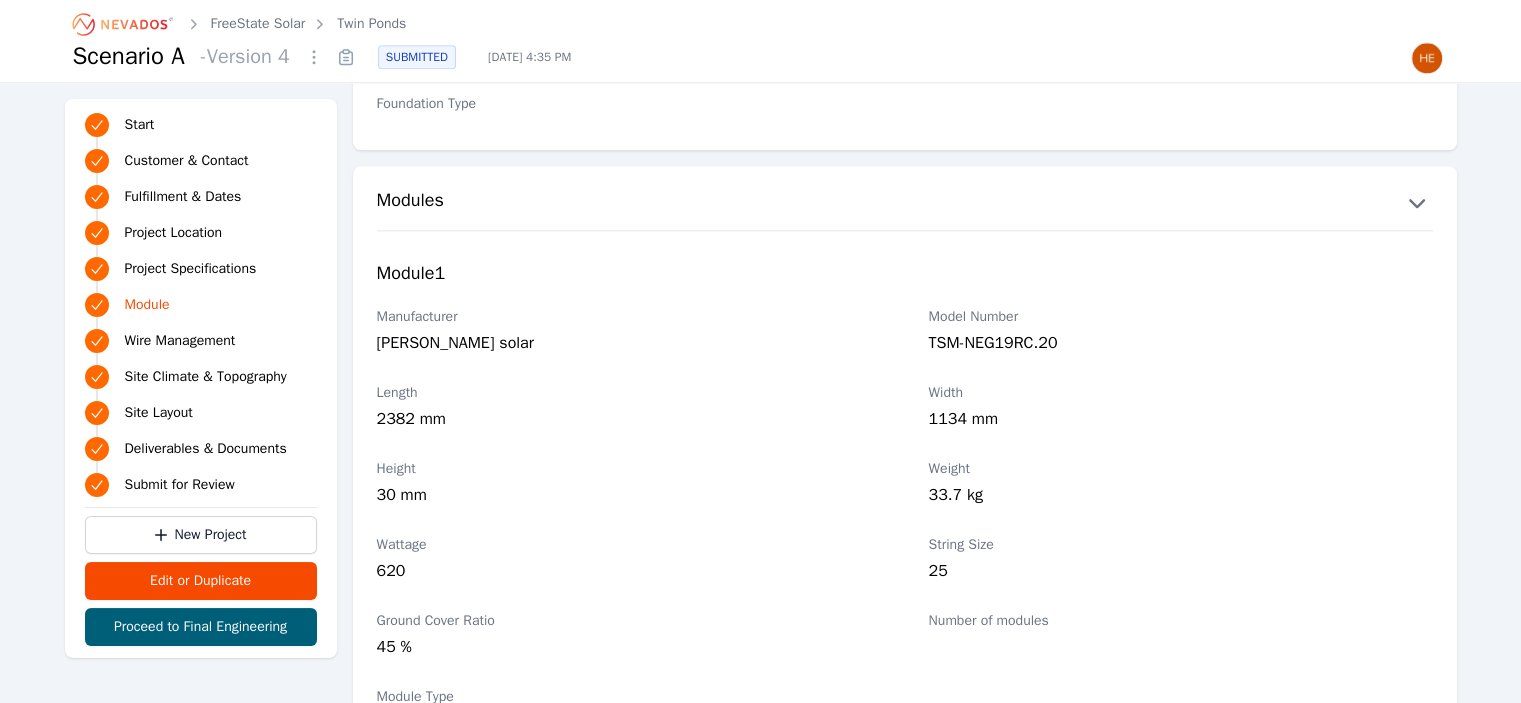 click 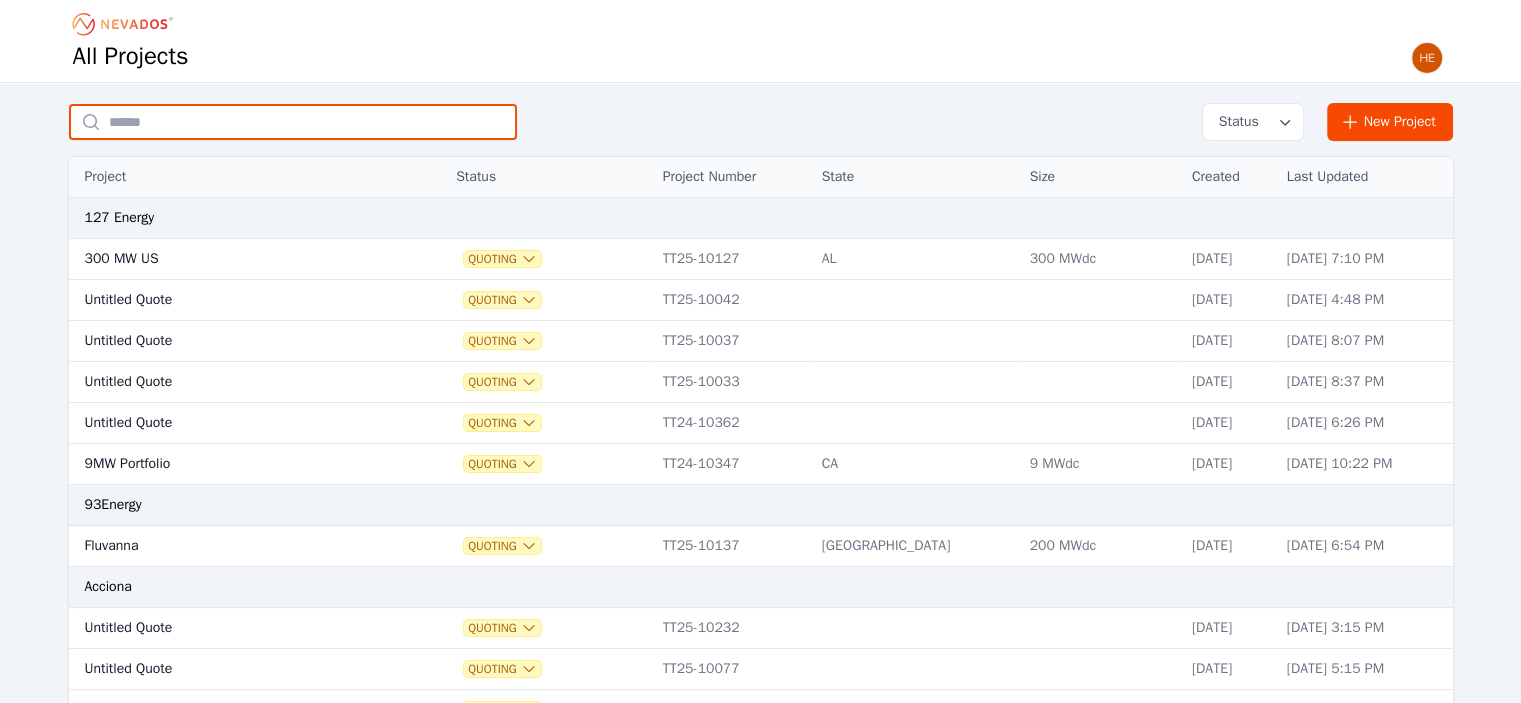 drag, startPoint x: 232, startPoint y: 127, endPoint x: 200, endPoint y: 137, distance: 33.526108 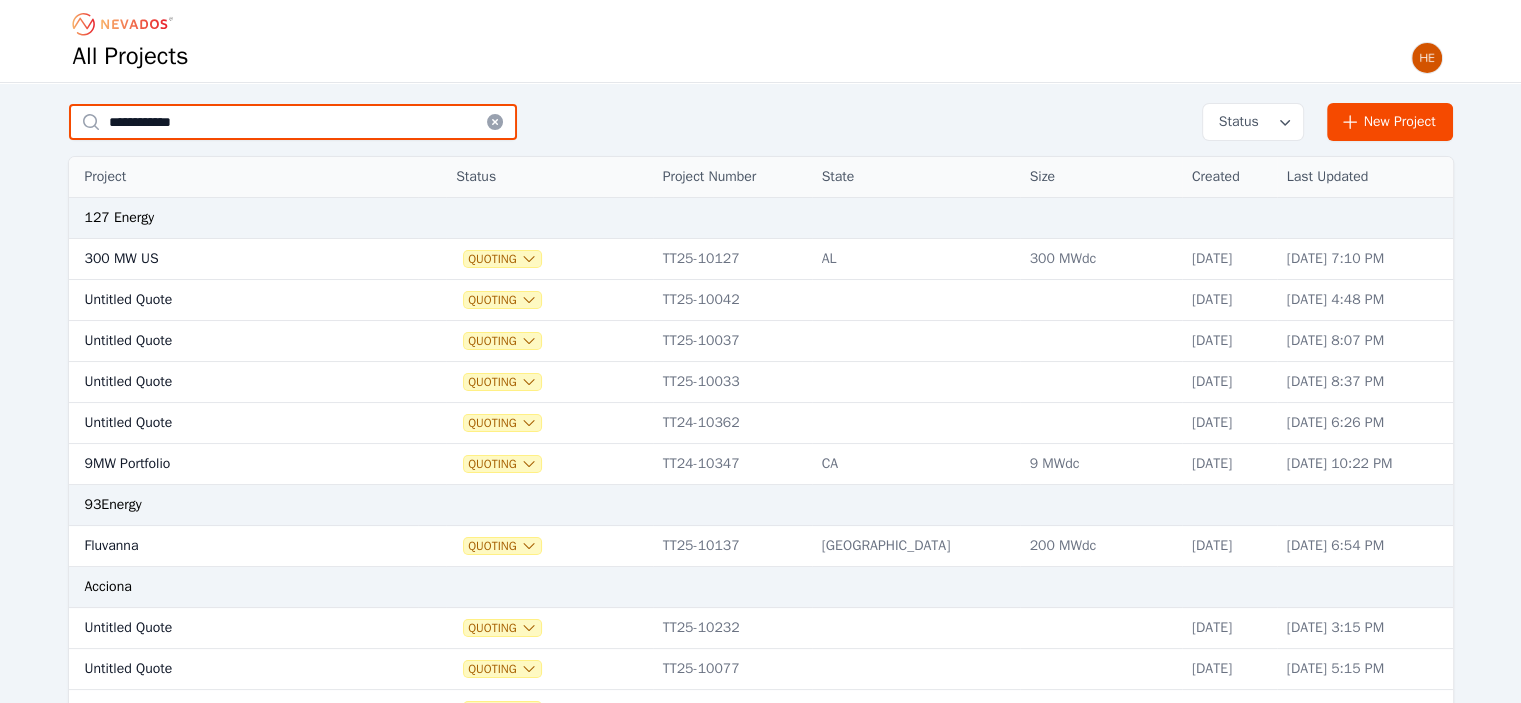 type on "**********" 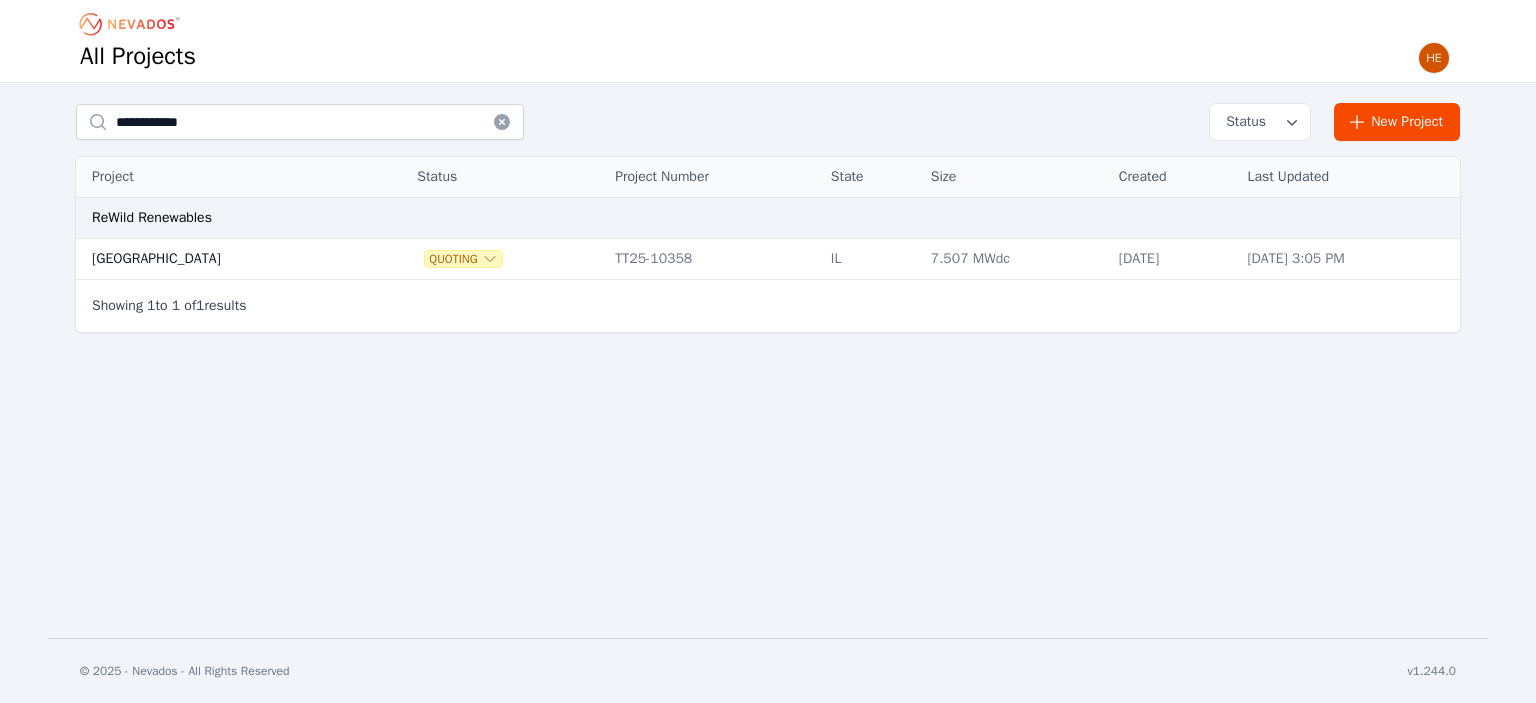 click on "Triple South Road" at bounding box center [222, 259] 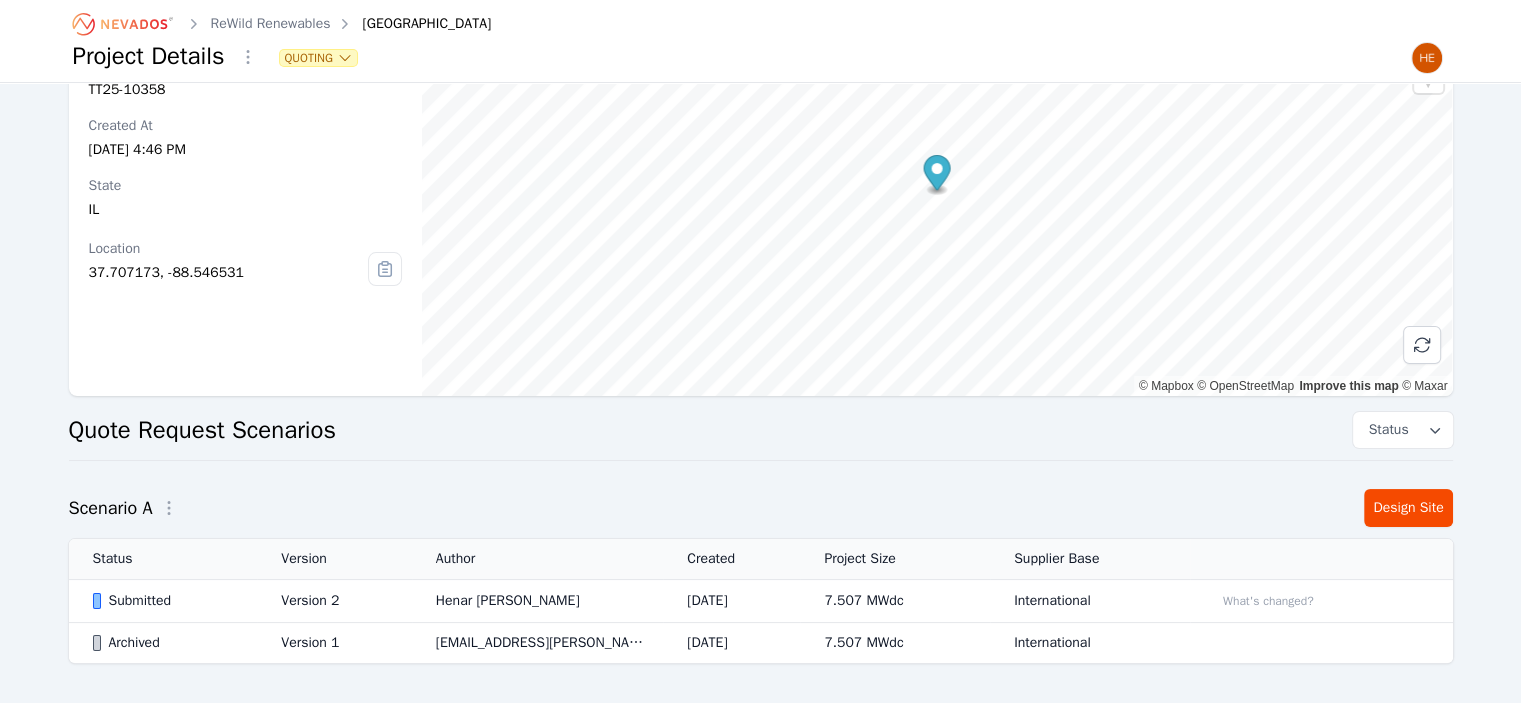 scroll, scrollTop: 182, scrollLeft: 0, axis: vertical 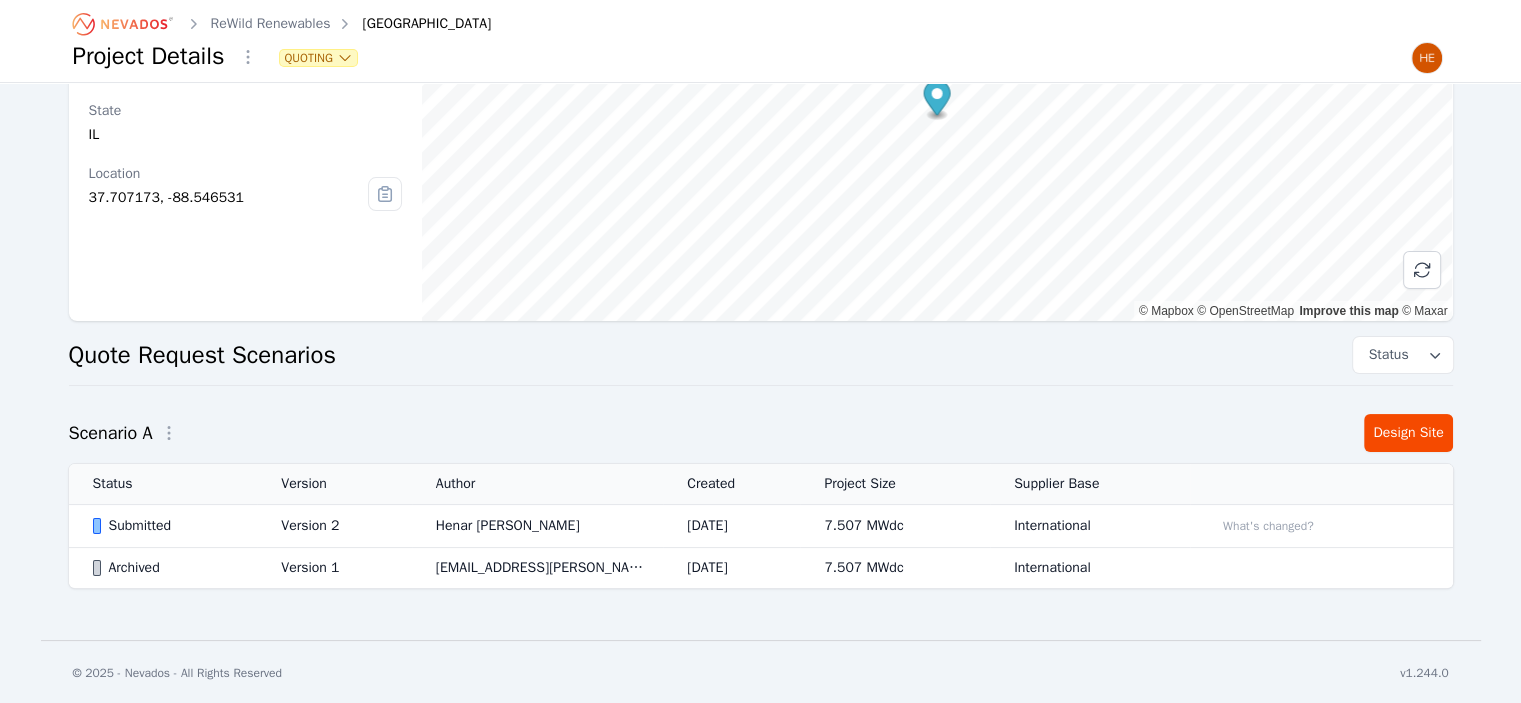 click on "Submitted" at bounding box center (170, 526) 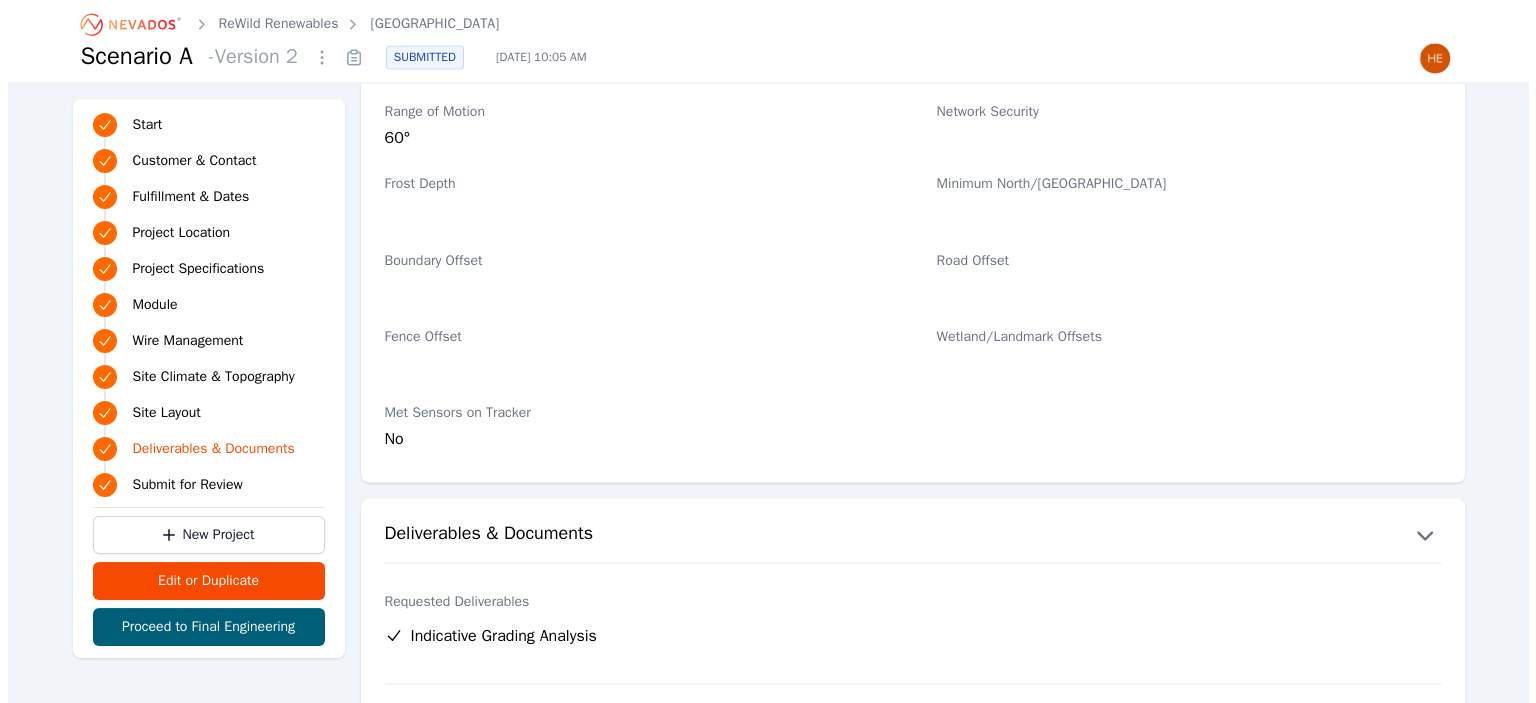 scroll, scrollTop: 4100, scrollLeft: 0, axis: vertical 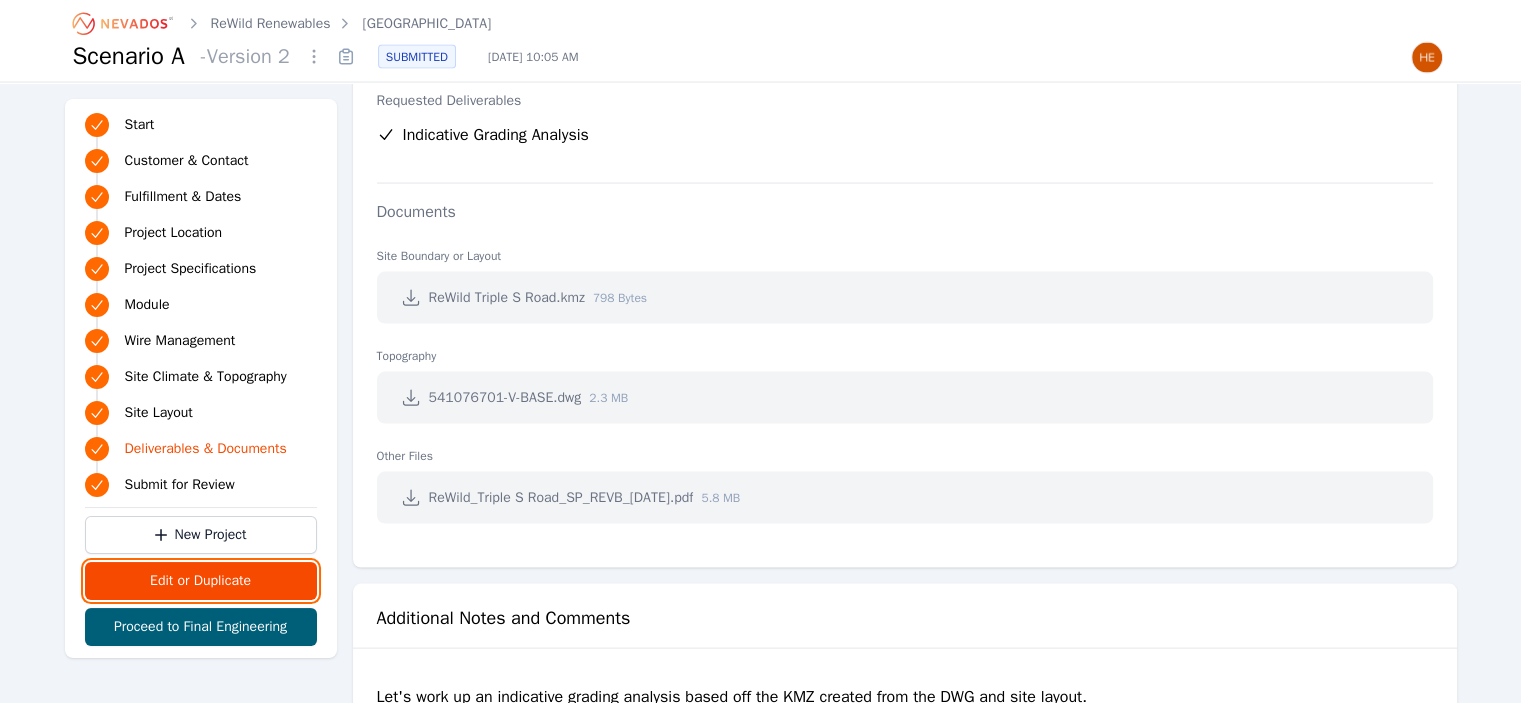 click on "Edit or Duplicate" at bounding box center [201, 581] 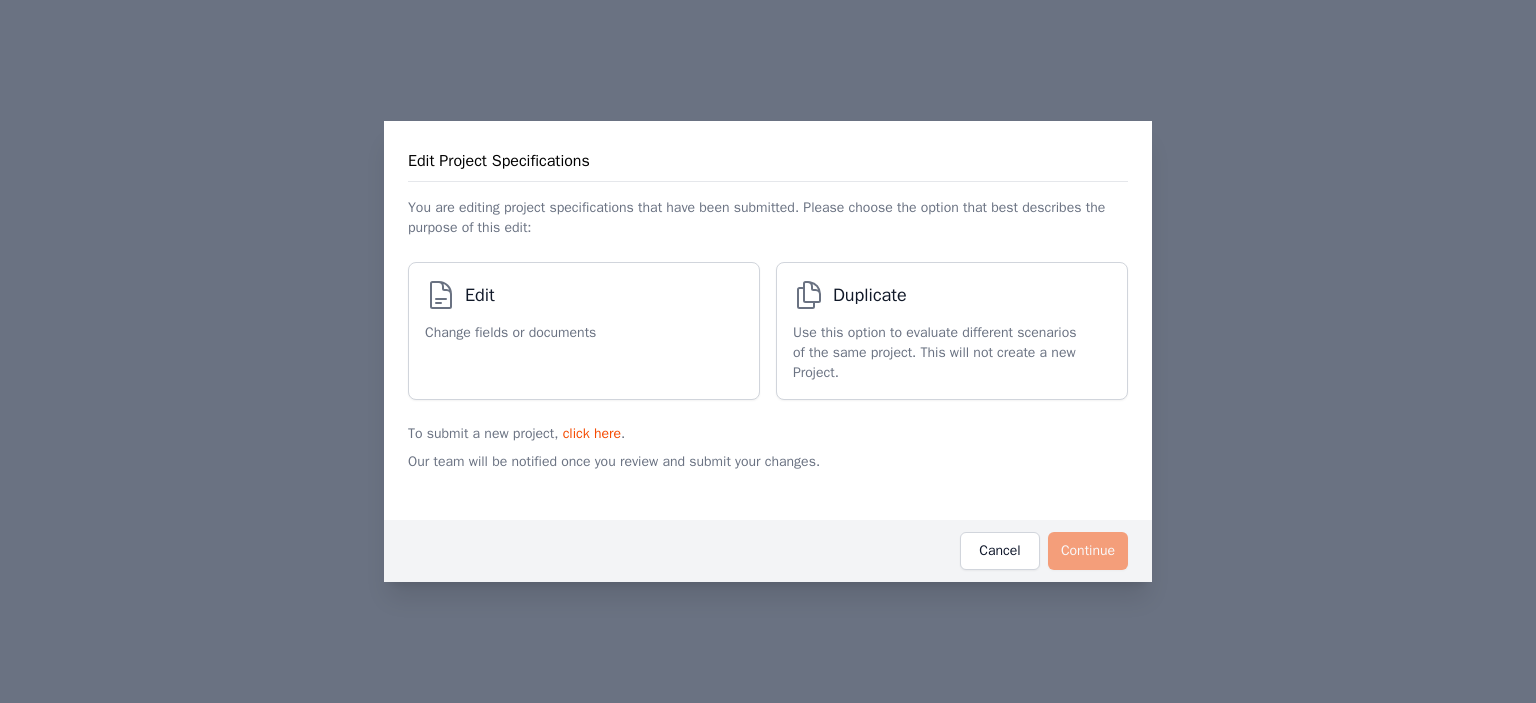 click on "Edit" at bounding box center [510, 299] 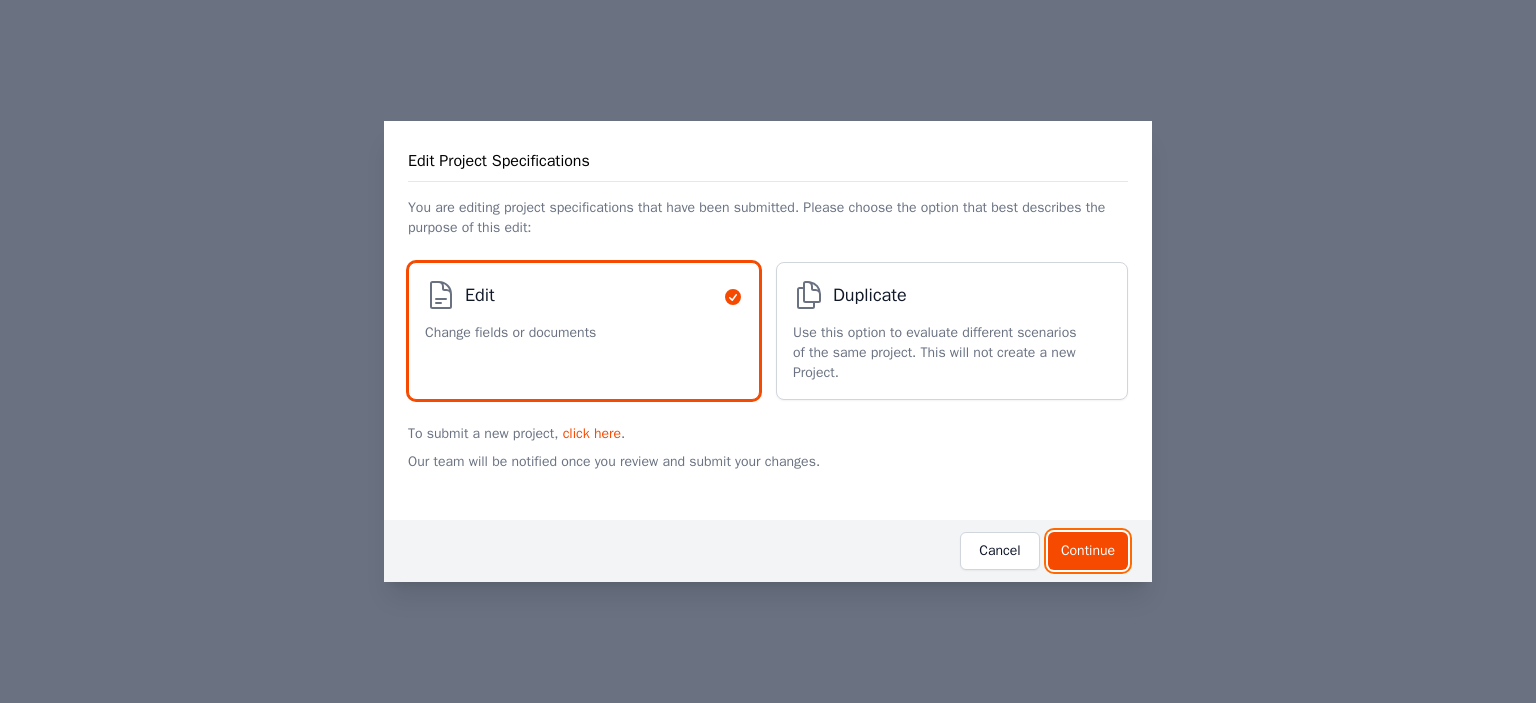 click on "Continue" at bounding box center (1088, 551) 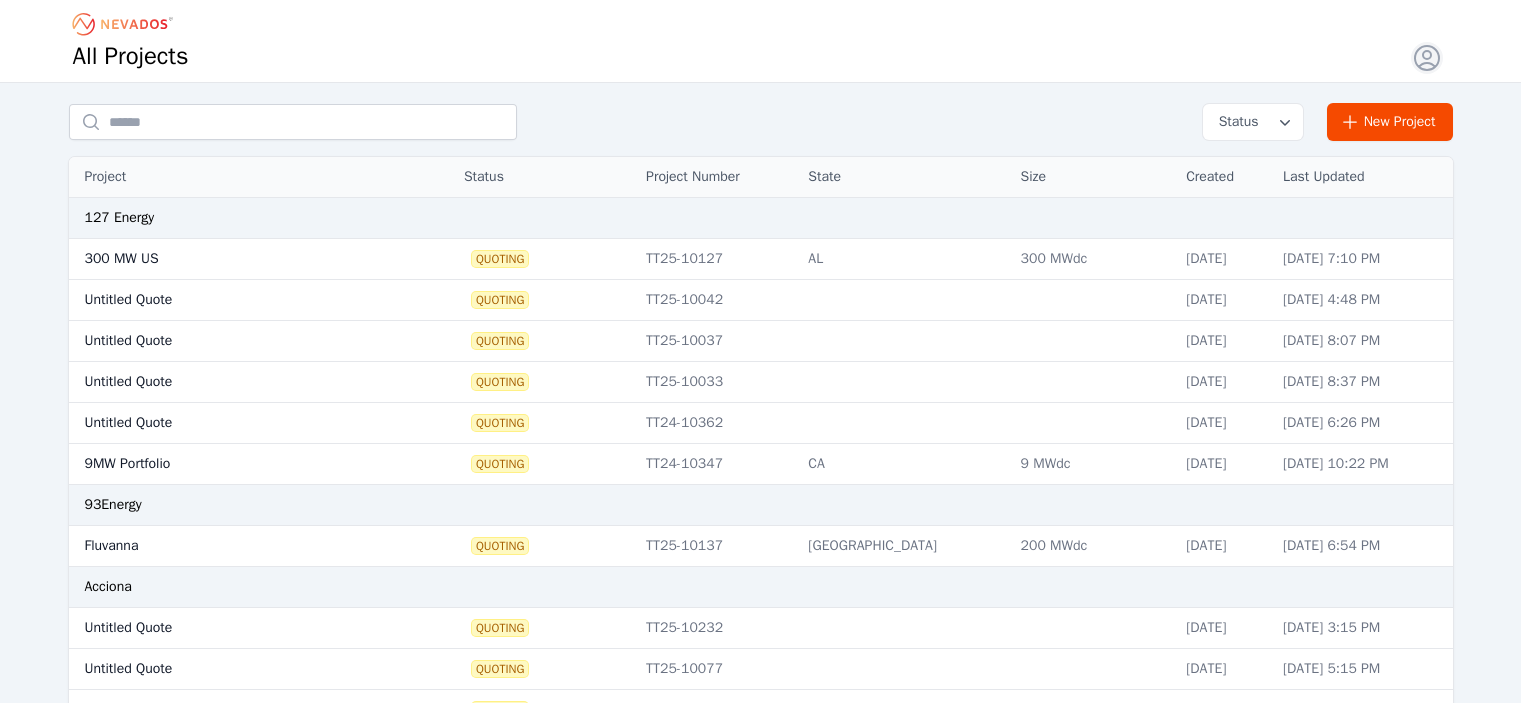 scroll, scrollTop: 0, scrollLeft: 0, axis: both 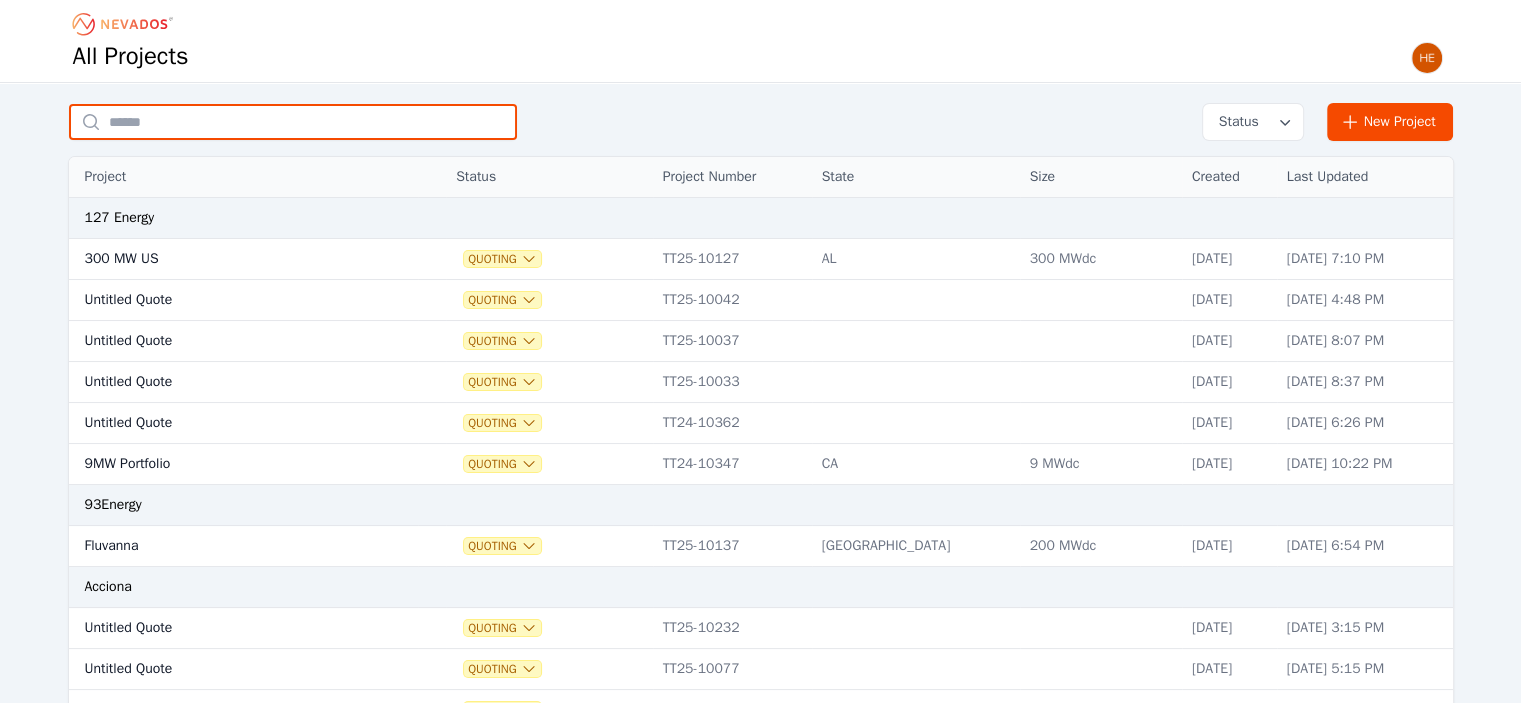 click at bounding box center (293, 122) 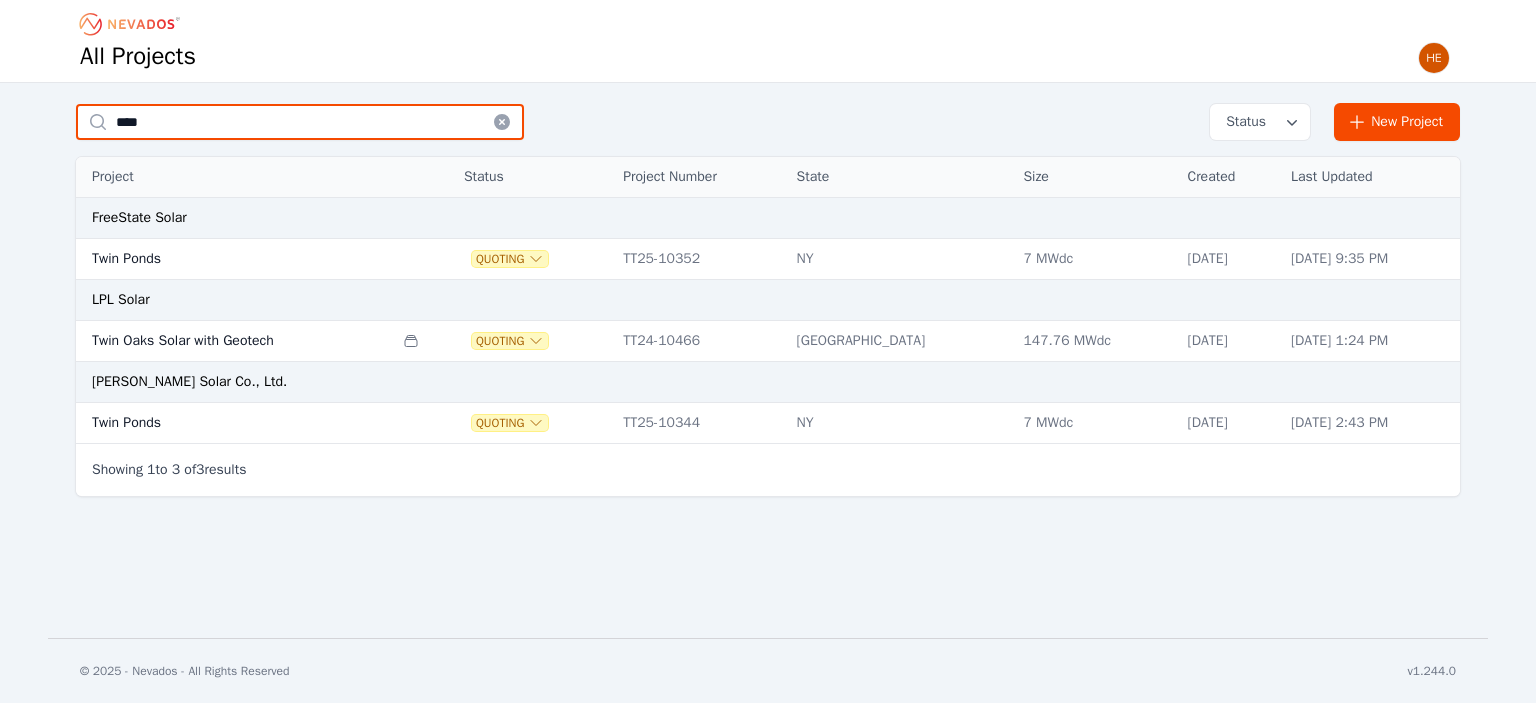 type on "****" 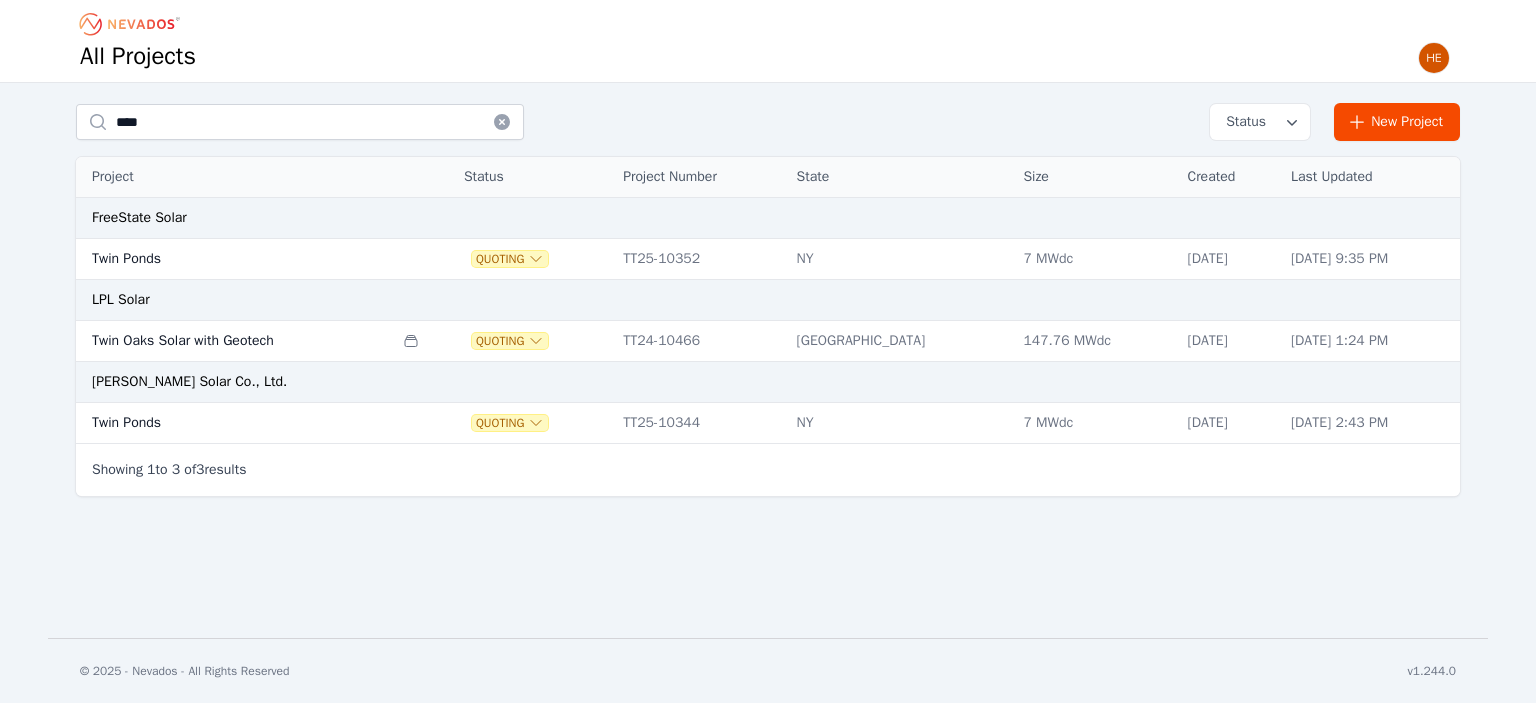 click on "Twin Ponds" at bounding box center (234, 423) 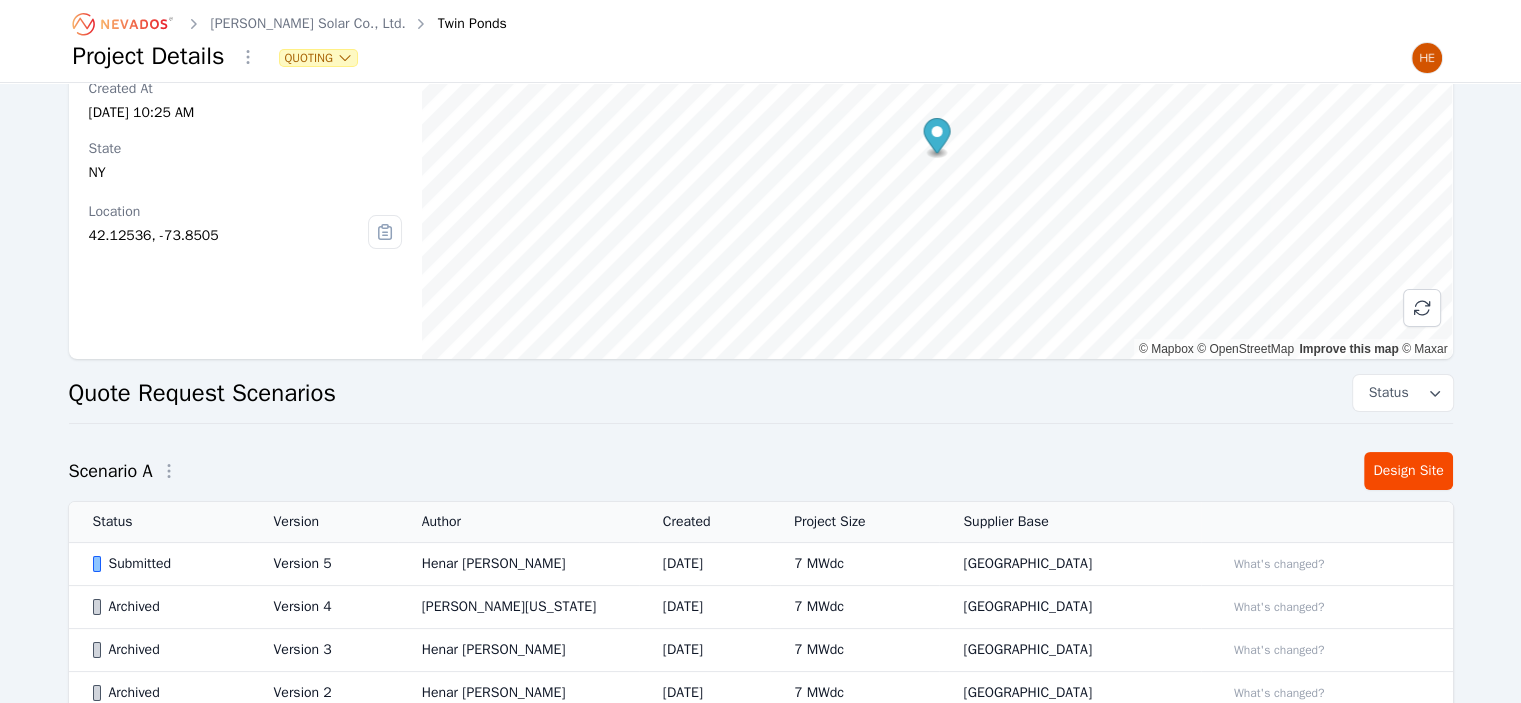 scroll, scrollTop: 300, scrollLeft: 0, axis: vertical 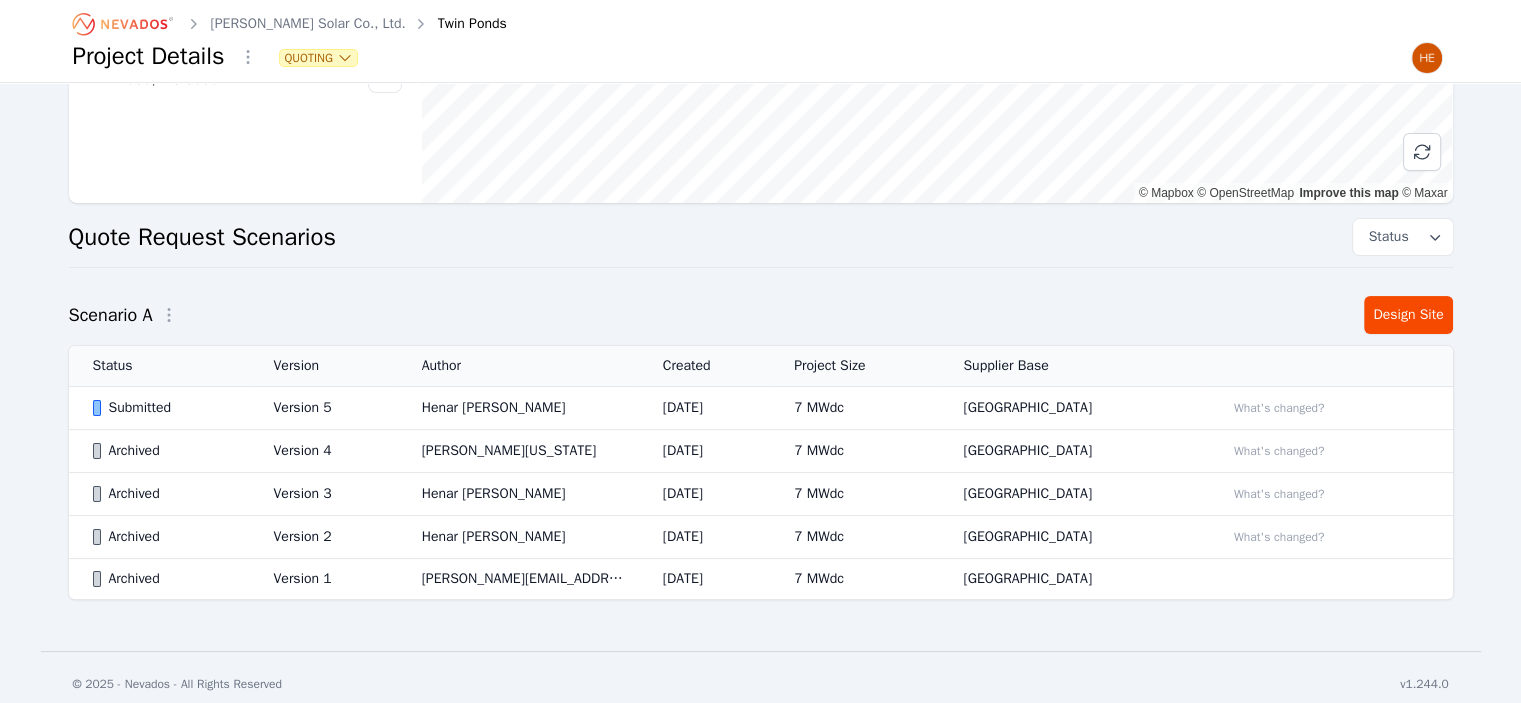 click on "Submitted" at bounding box center [166, 408] 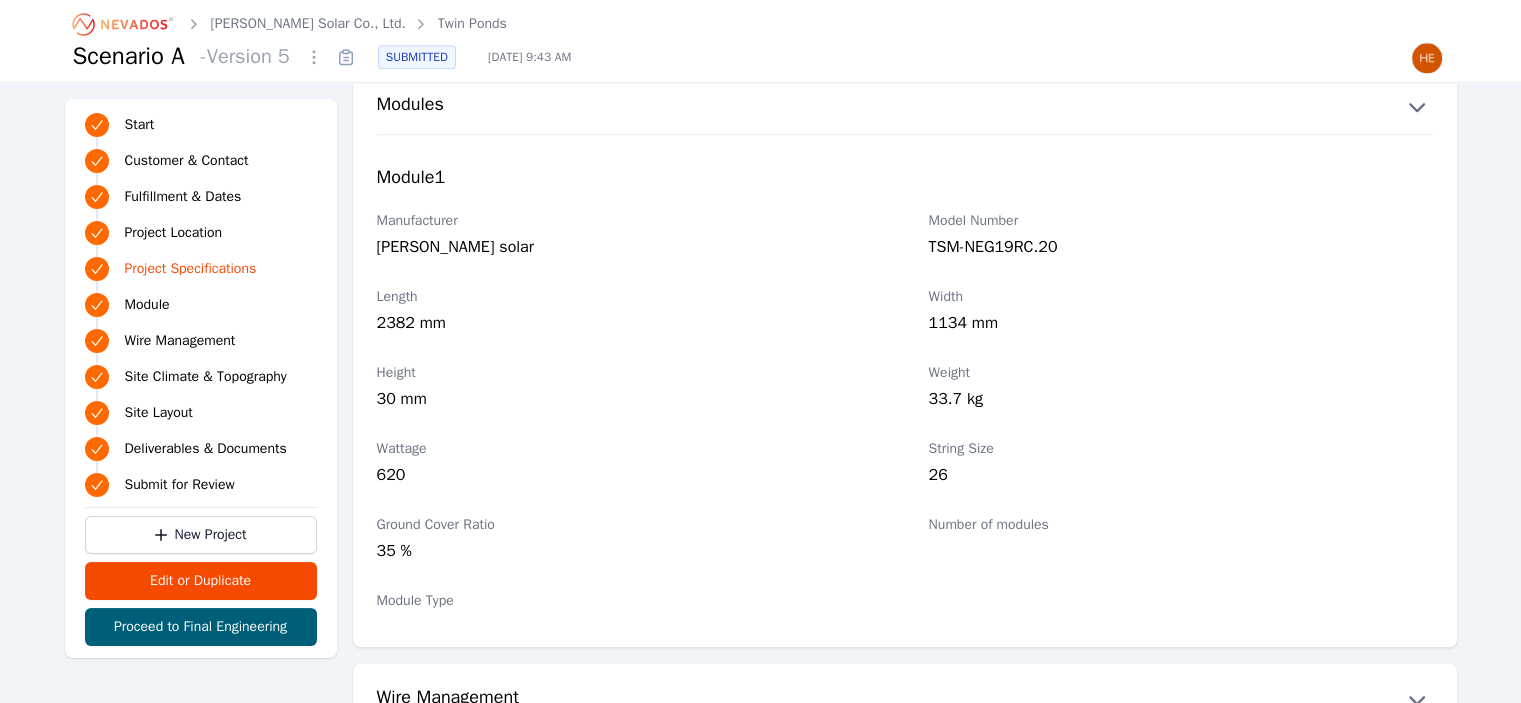 scroll, scrollTop: 2200, scrollLeft: 0, axis: vertical 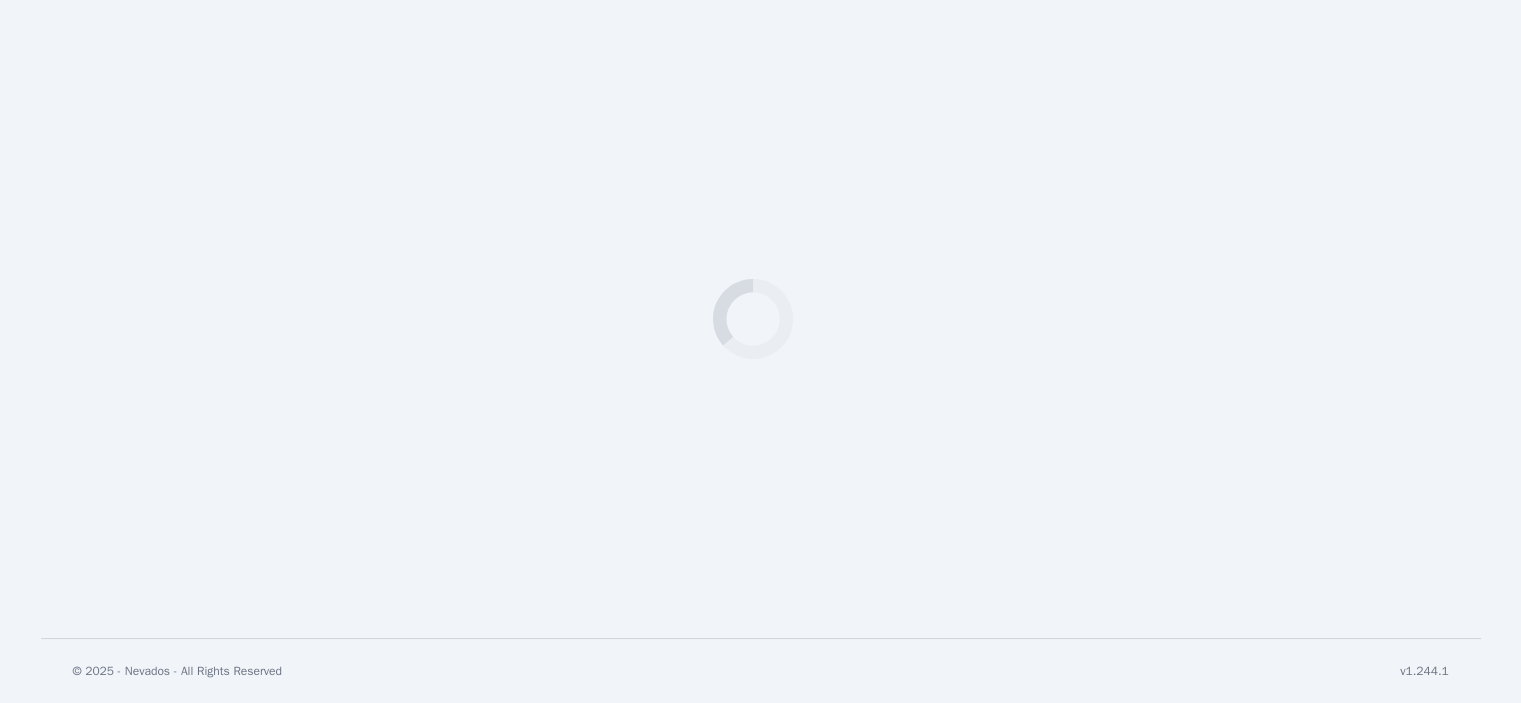 select on "***" 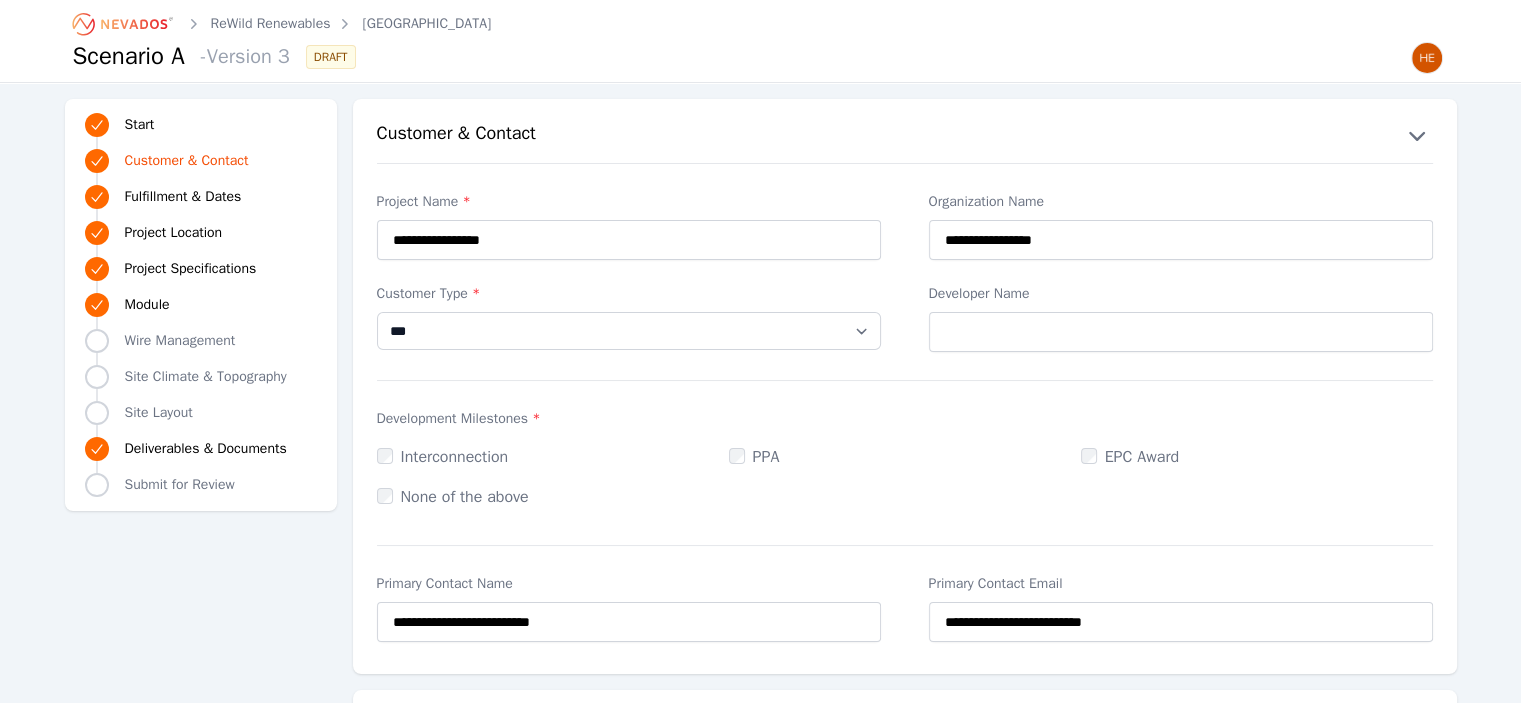 select on "**" 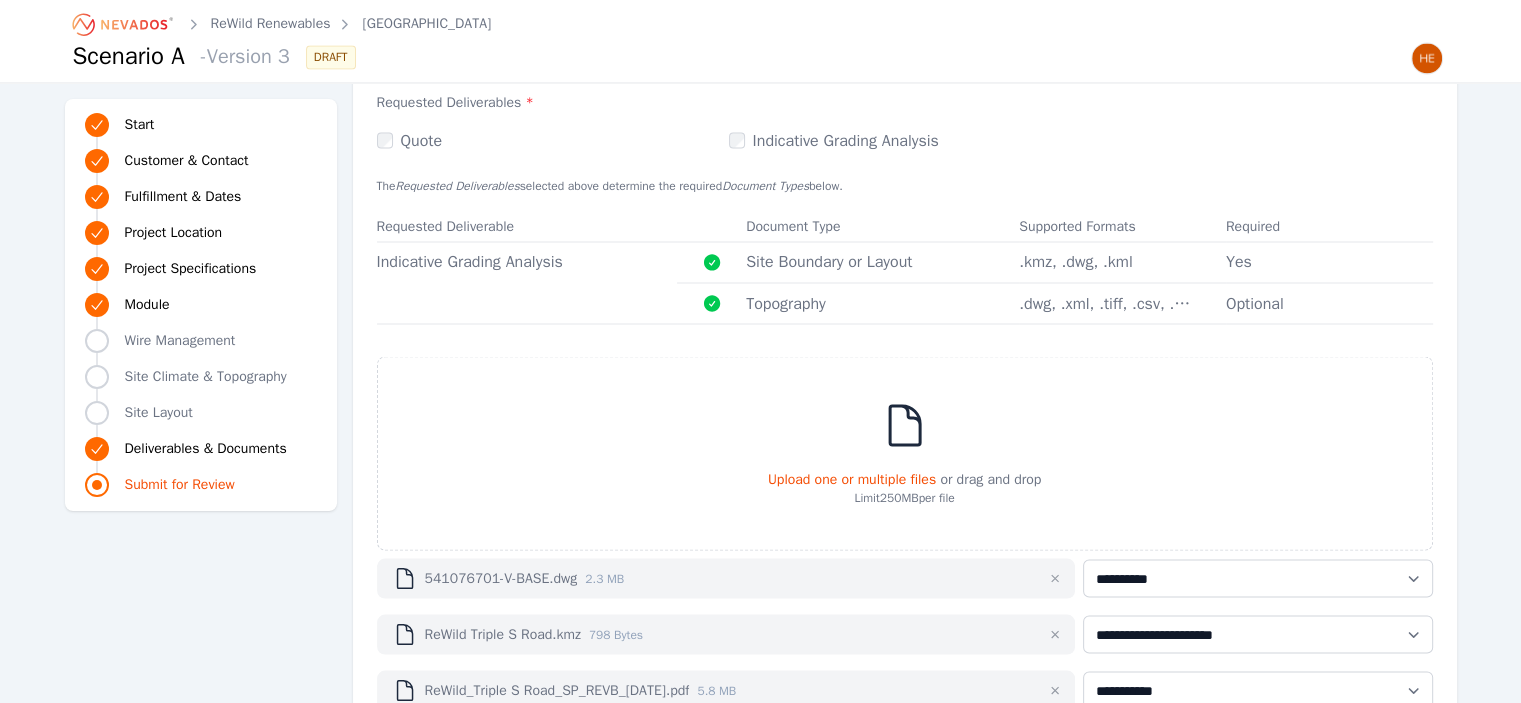 scroll, scrollTop: 3700, scrollLeft: 0, axis: vertical 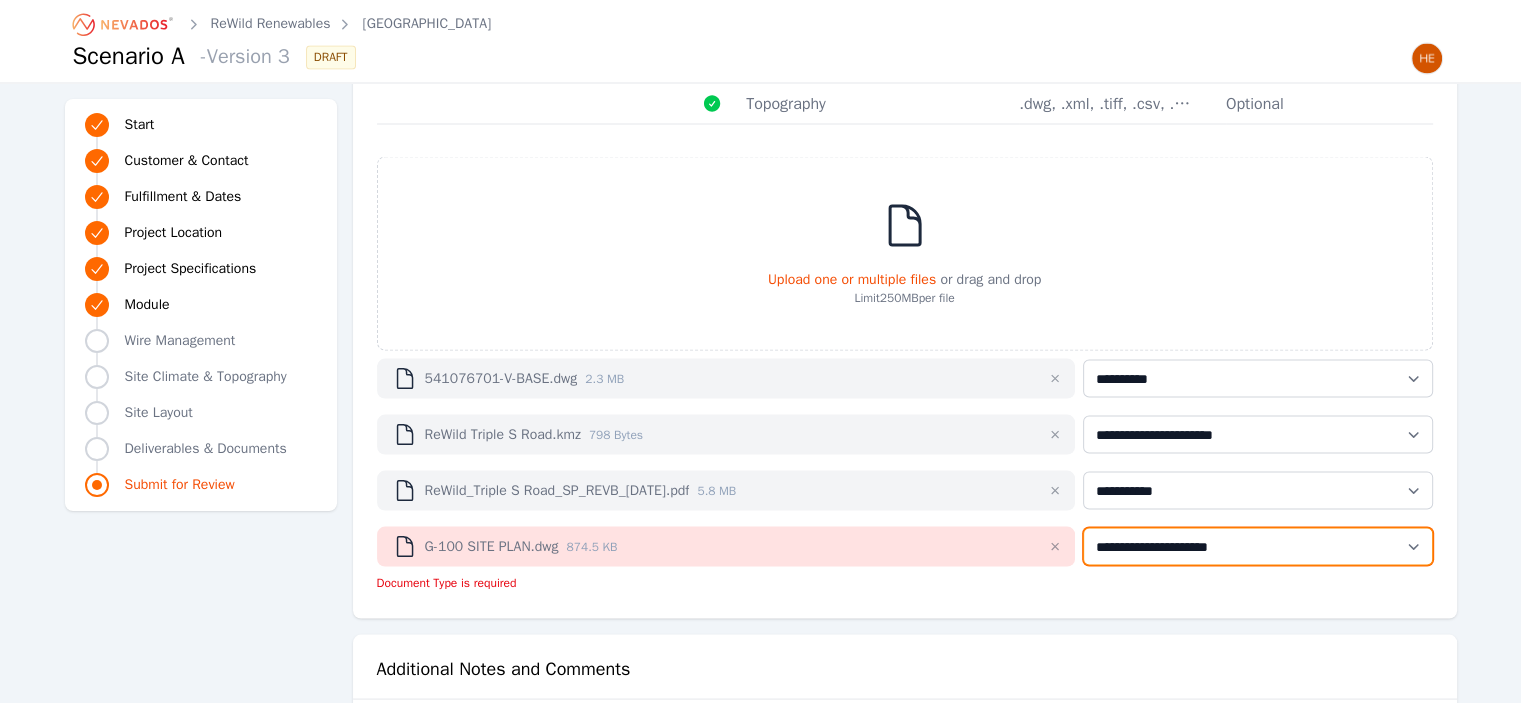 click on "**********" at bounding box center [1257, 546] 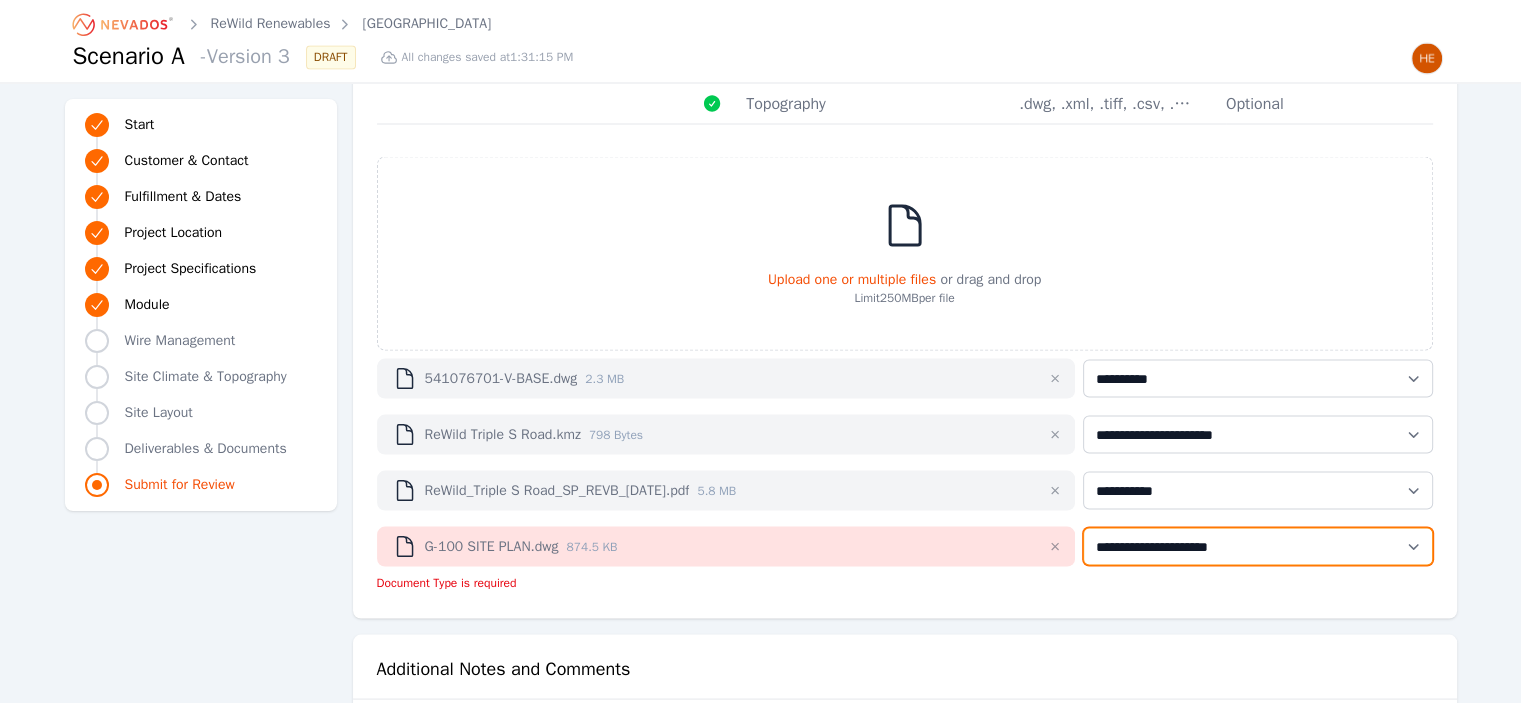 select on "**********" 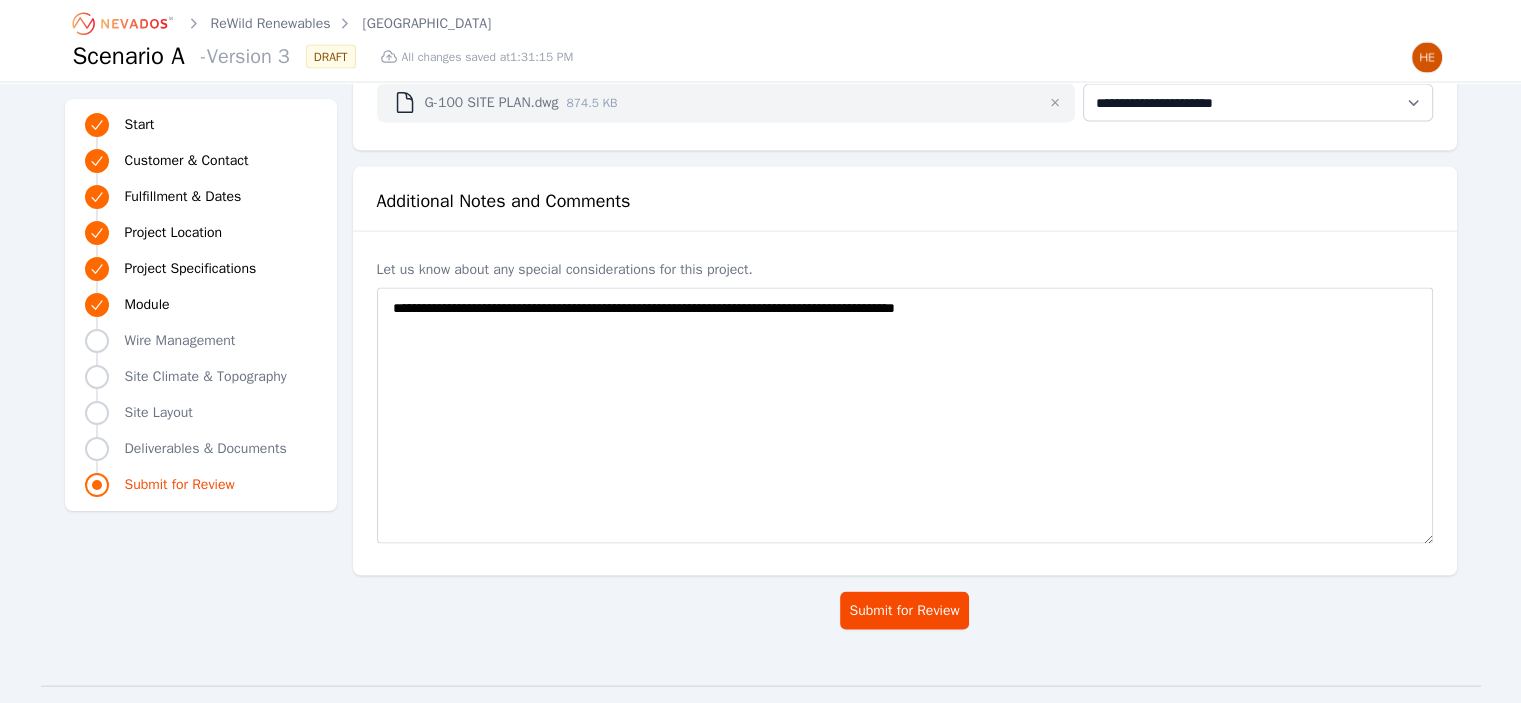 scroll, scrollTop: 4182, scrollLeft: 0, axis: vertical 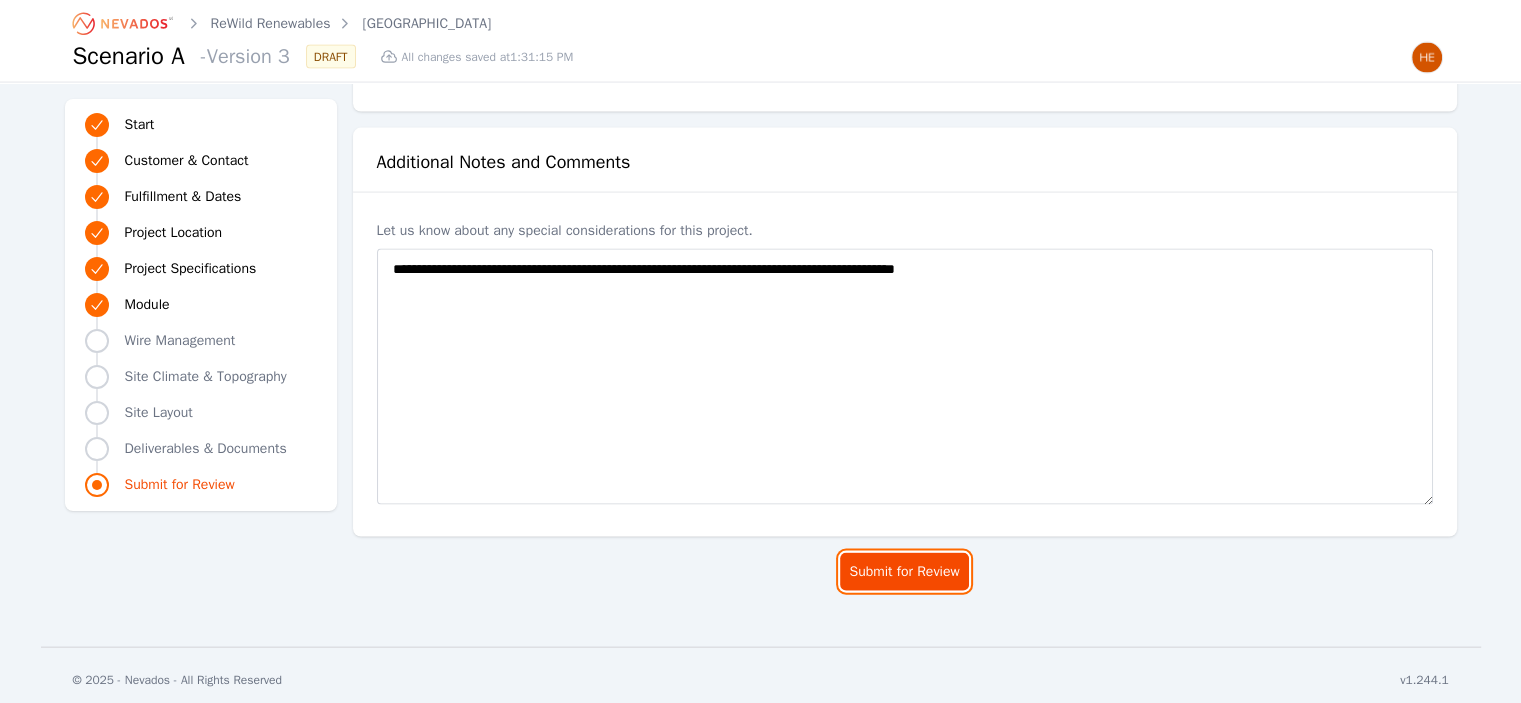 click on "Submit for Review" at bounding box center [904, 572] 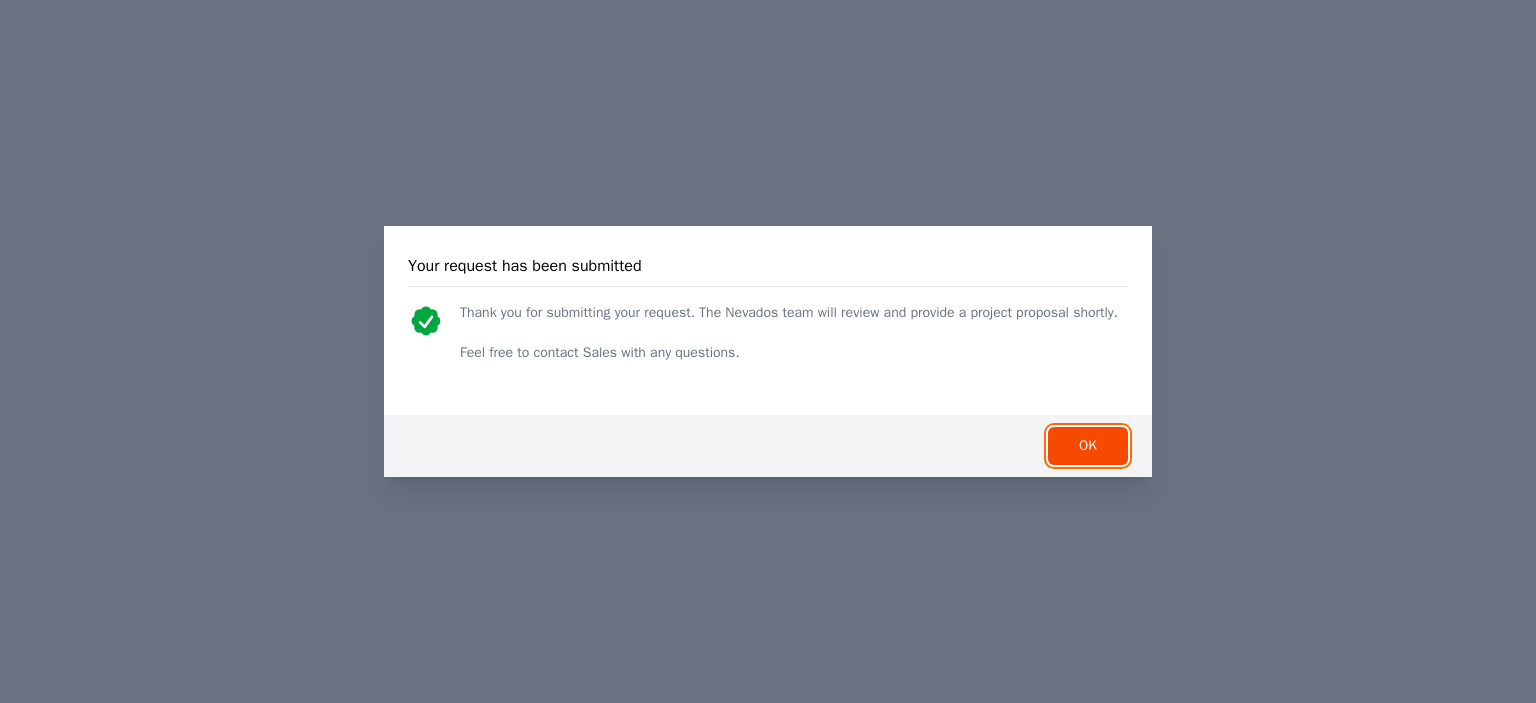 click on "OK" at bounding box center [1088, 446] 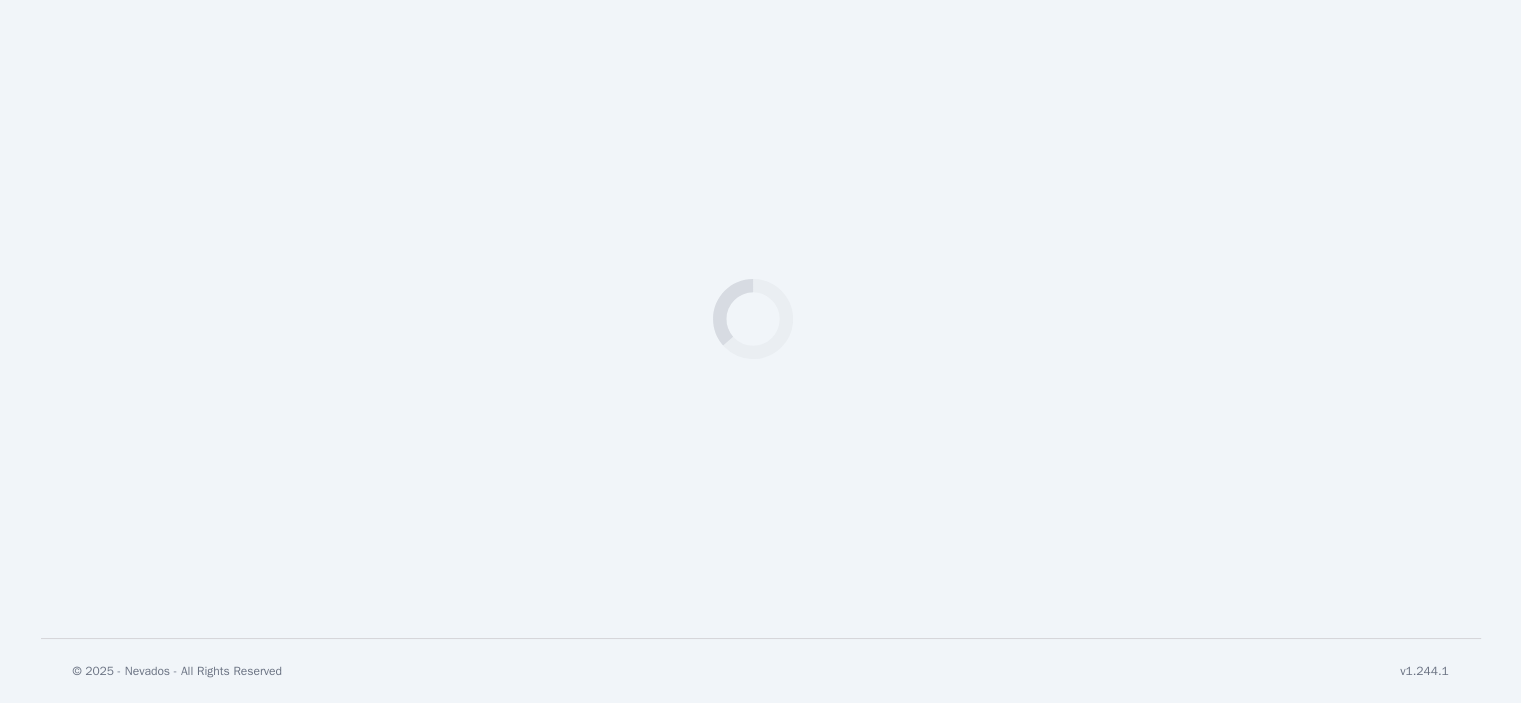 scroll, scrollTop: 0, scrollLeft: 0, axis: both 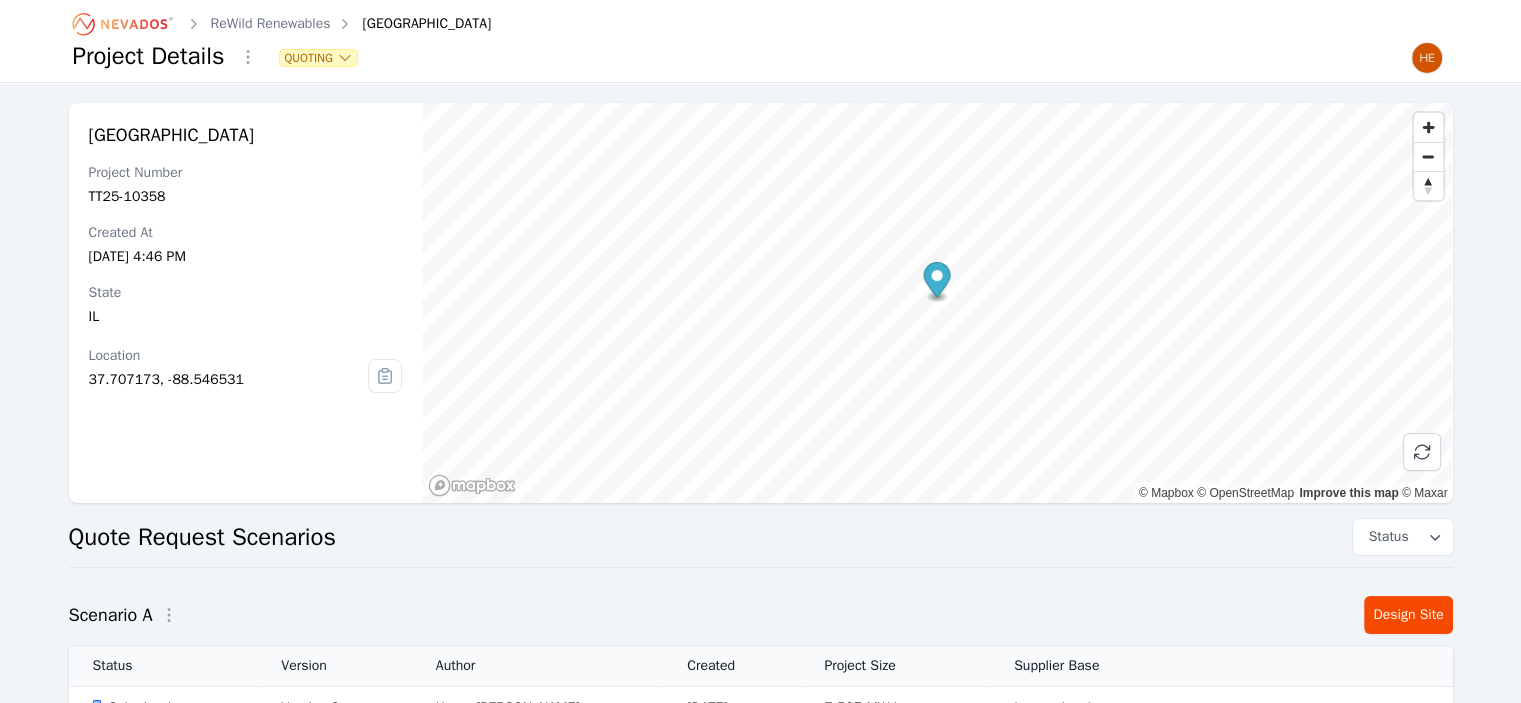 click at bounding box center [1427, 58] 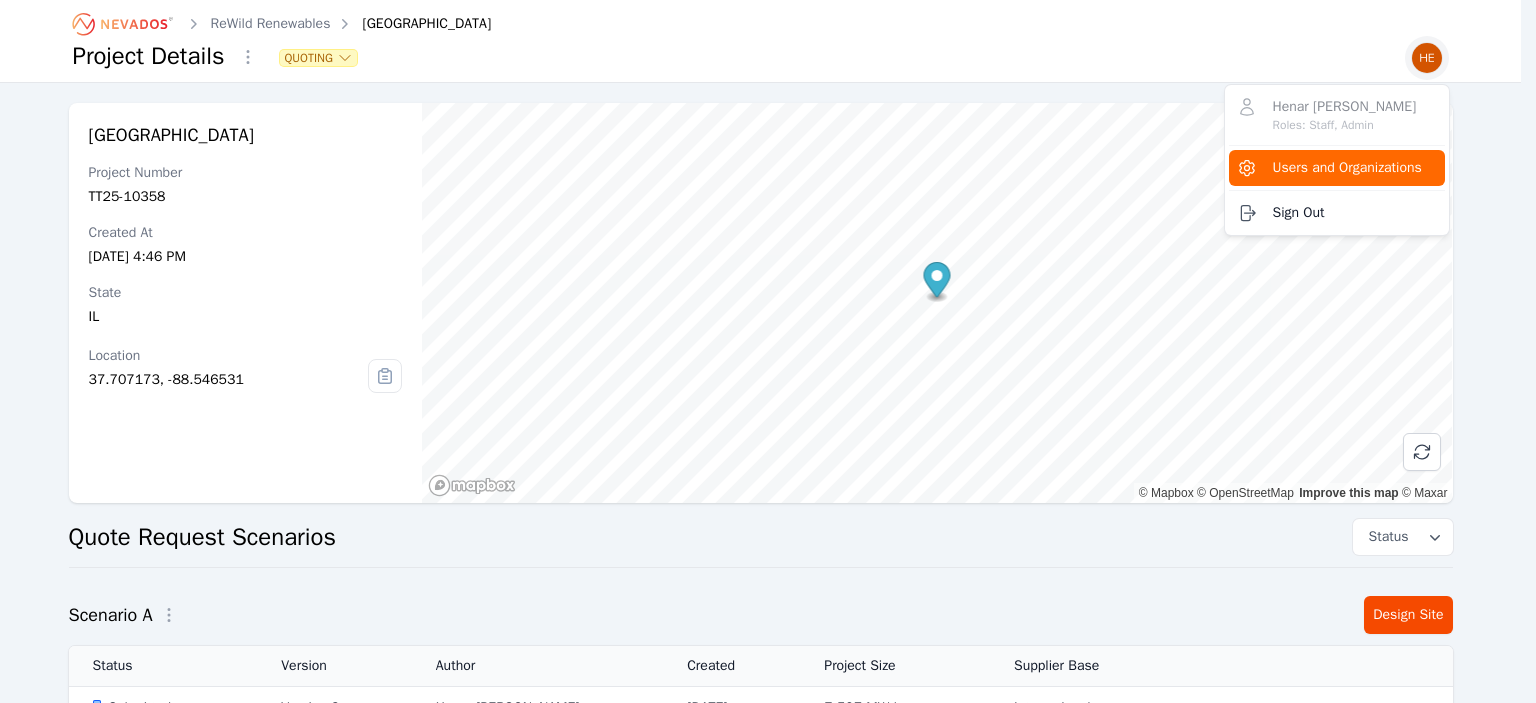click on "Users and Organizations" at bounding box center [1347, 168] 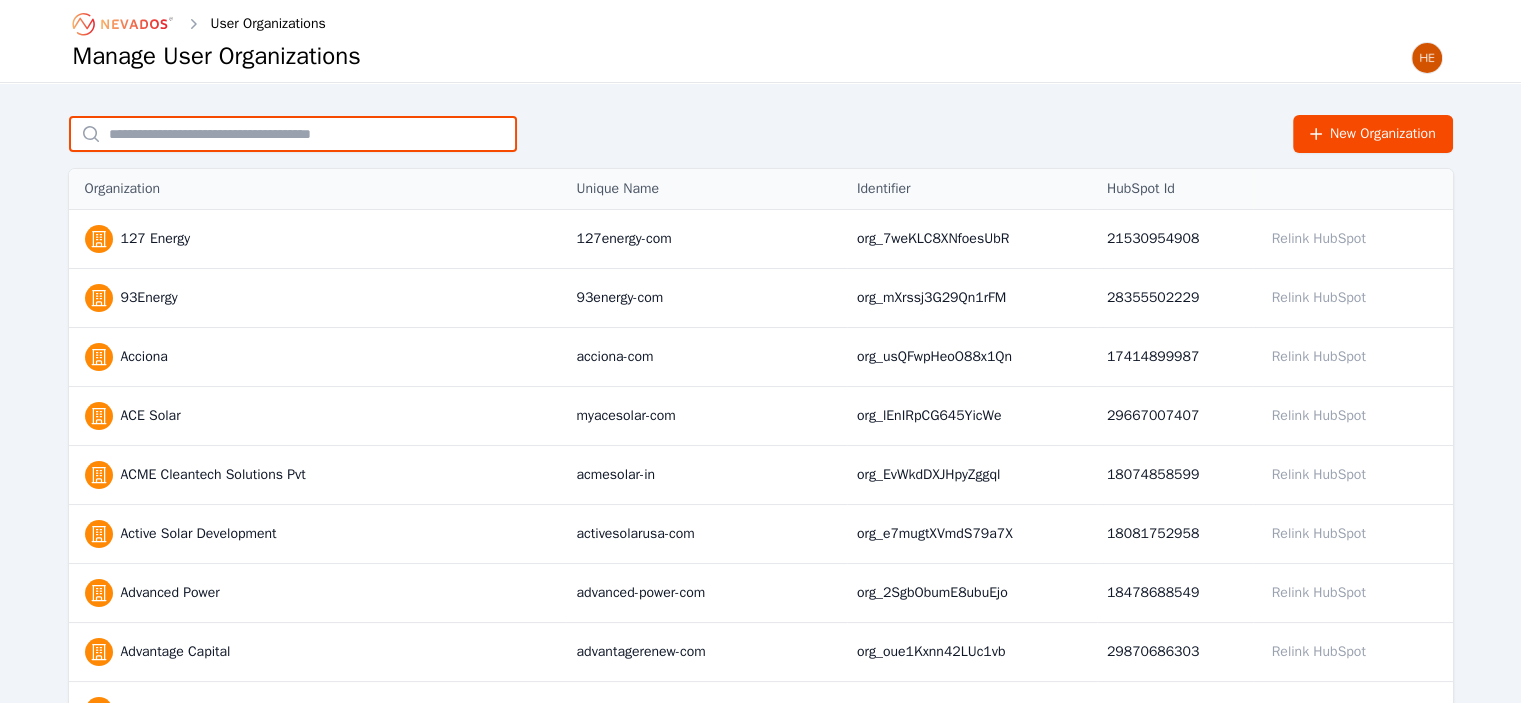 click at bounding box center [293, 134] 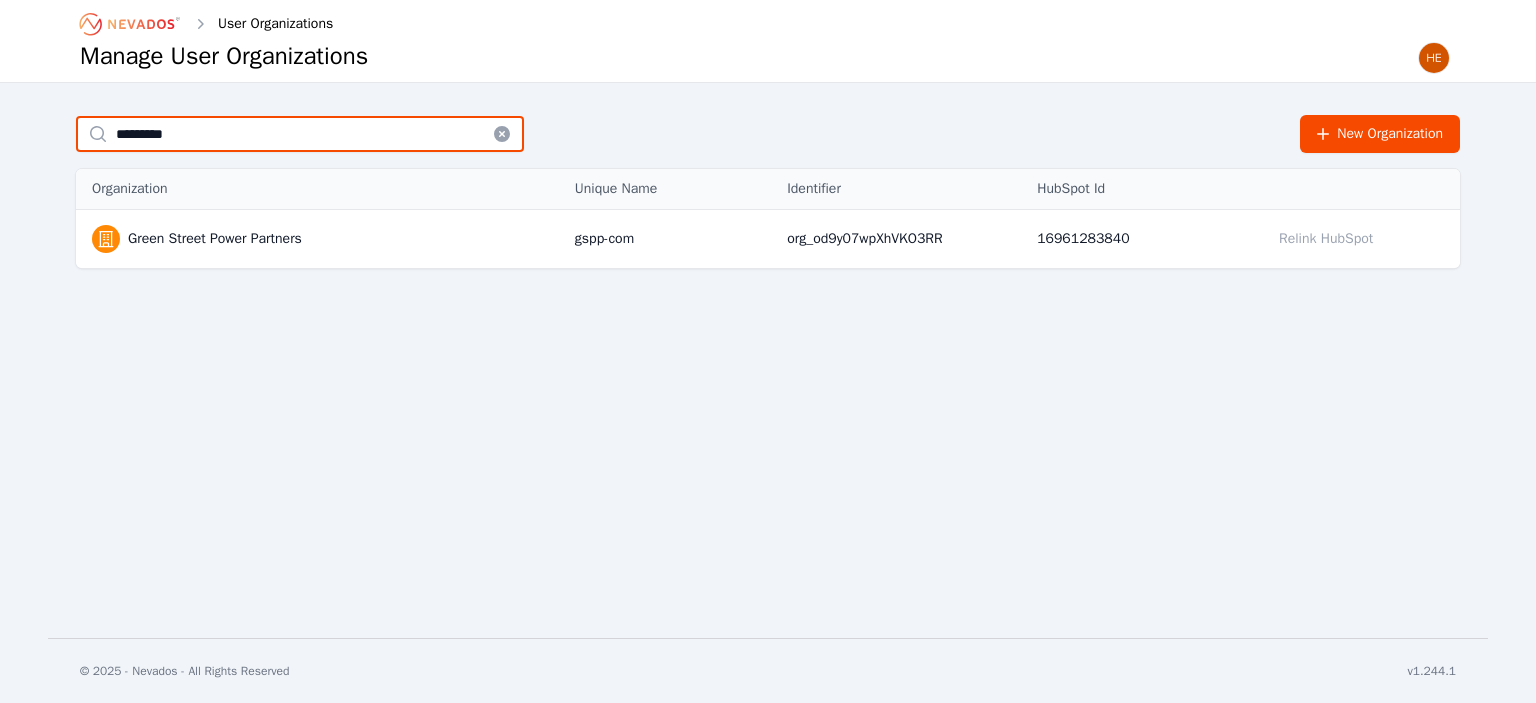 type on "*********" 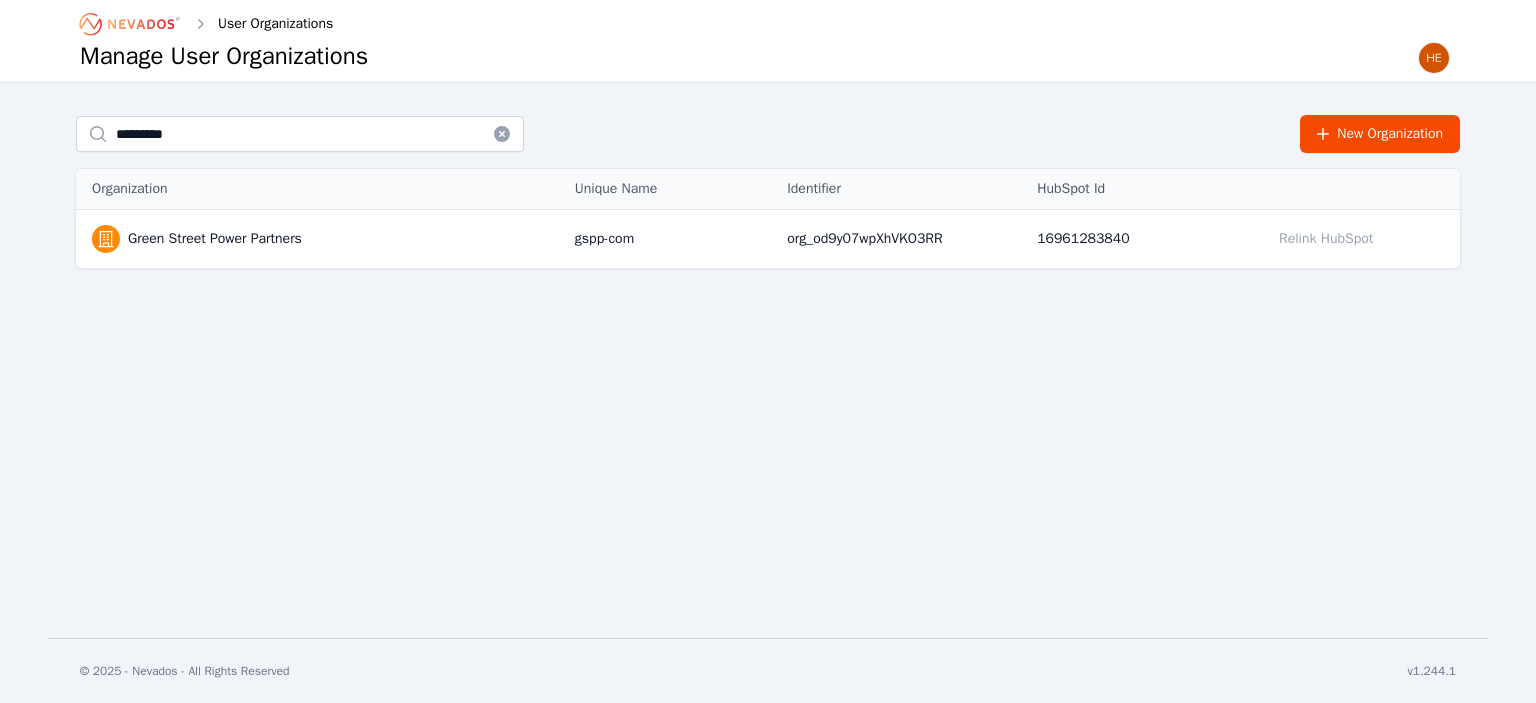 click on "Green Street Power Partners" at bounding box center (215, 239) 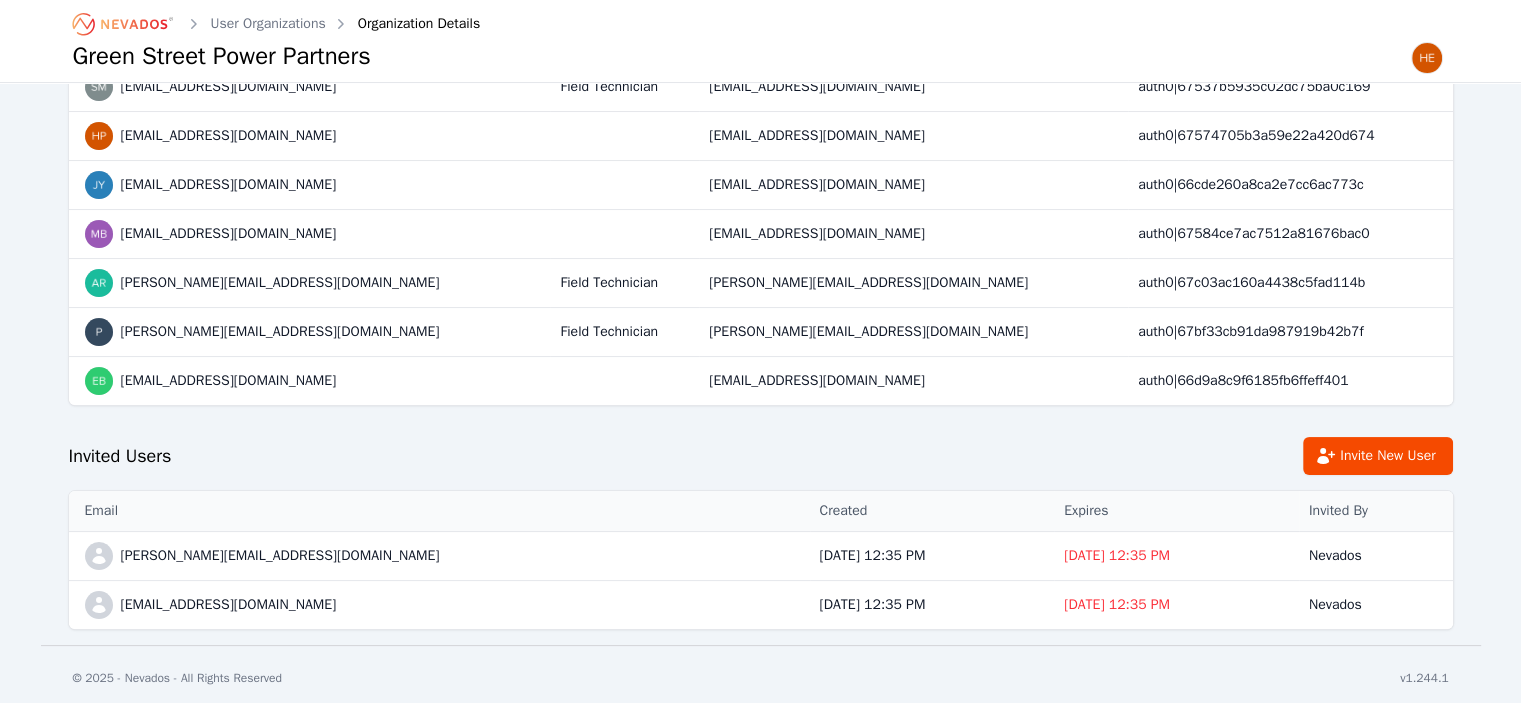 scroll, scrollTop: 222, scrollLeft: 0, axis: vertical 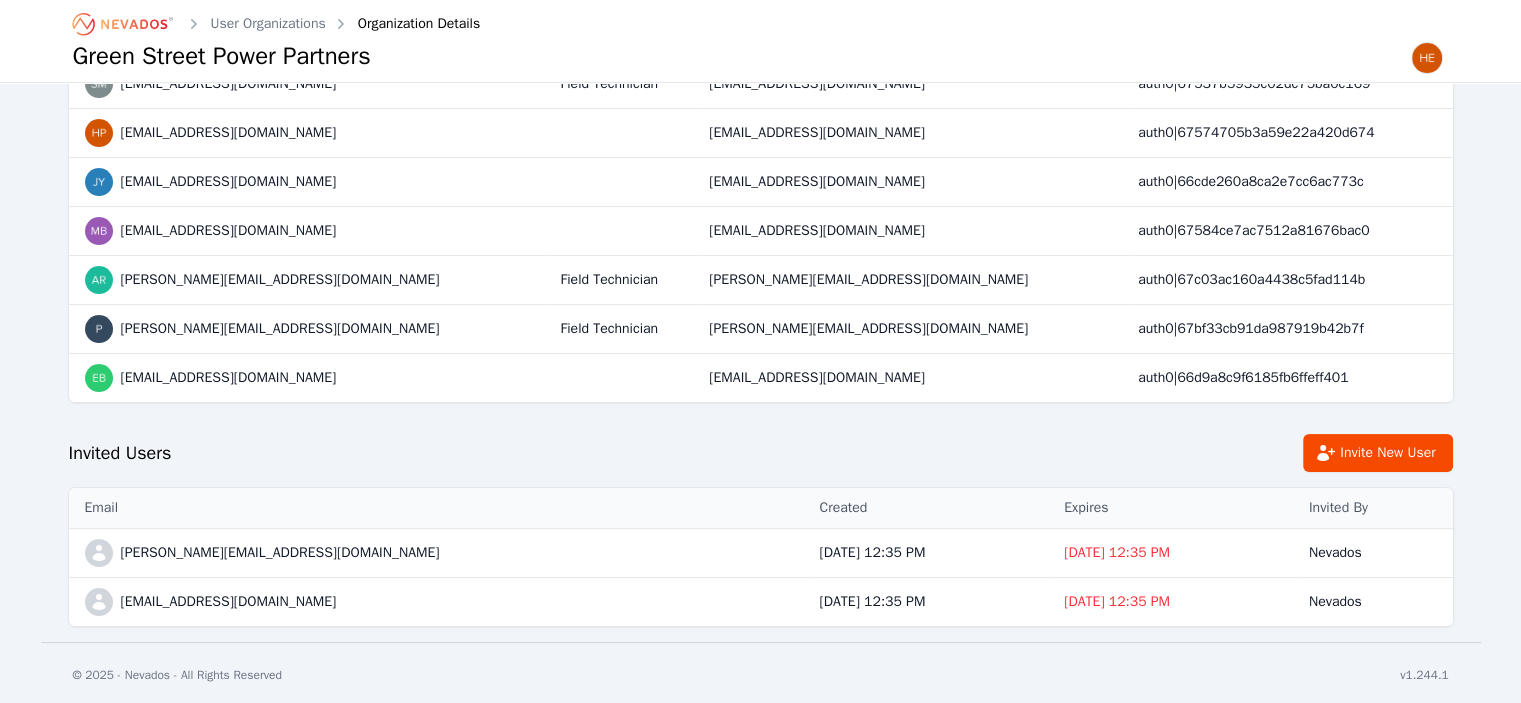 click 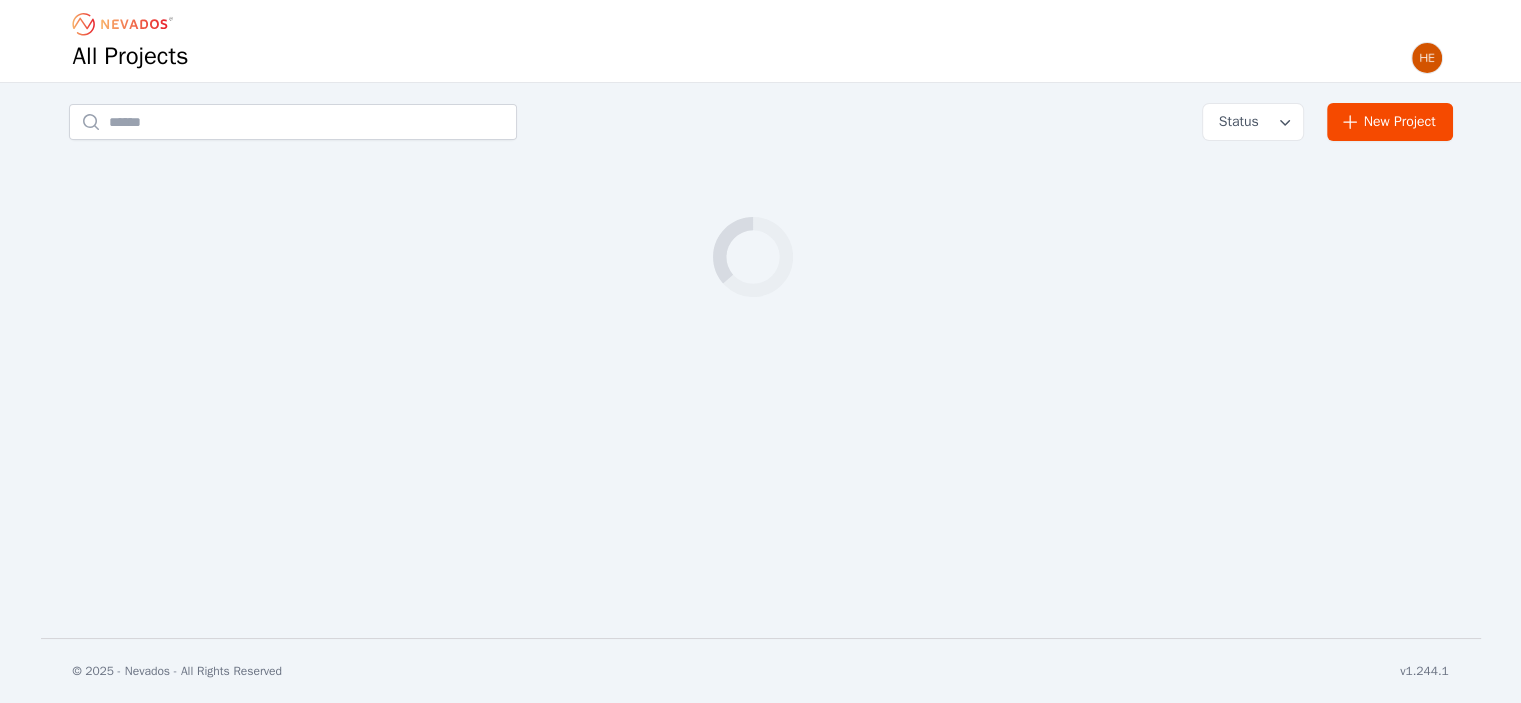 scroll, scrollTop: 0, scrollLeft: 0, axis: both 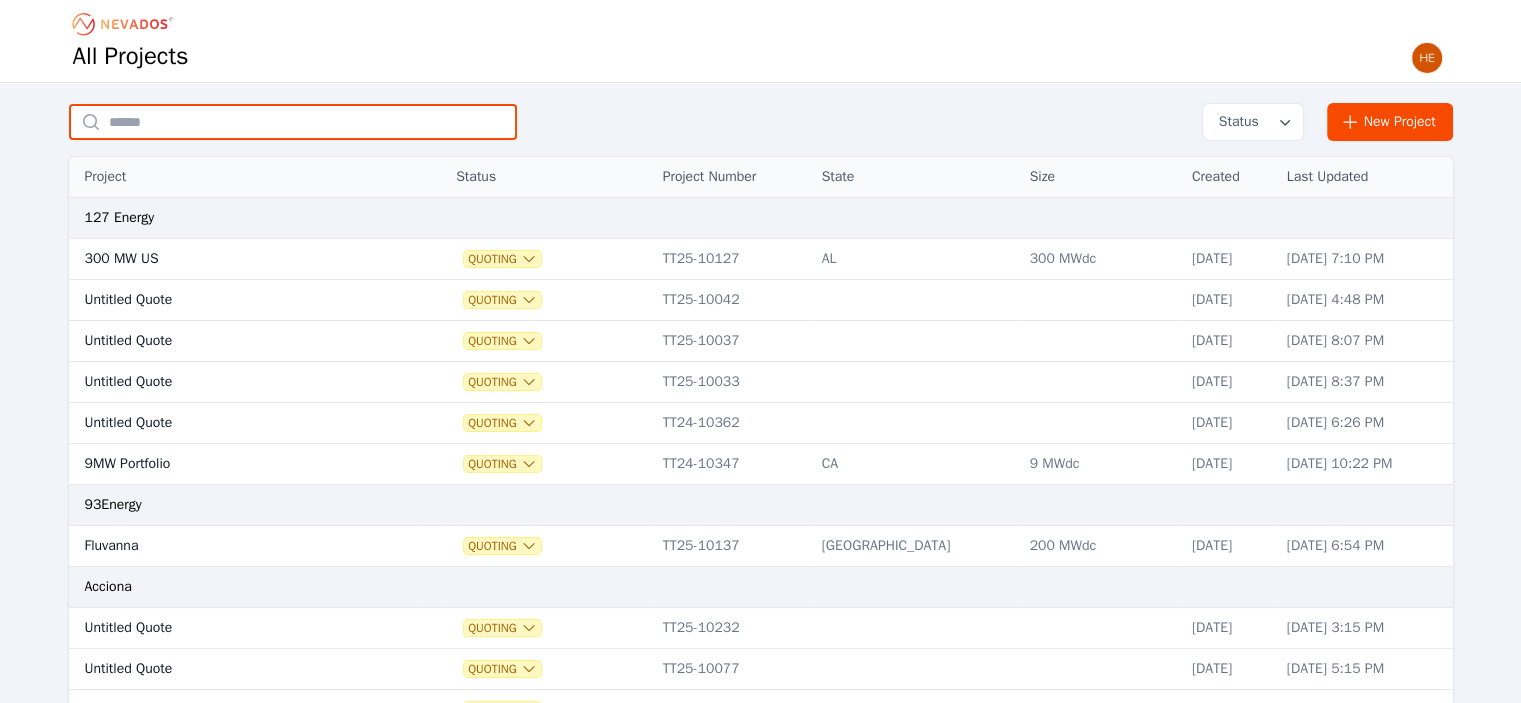 click at bounding box center (293, 122) 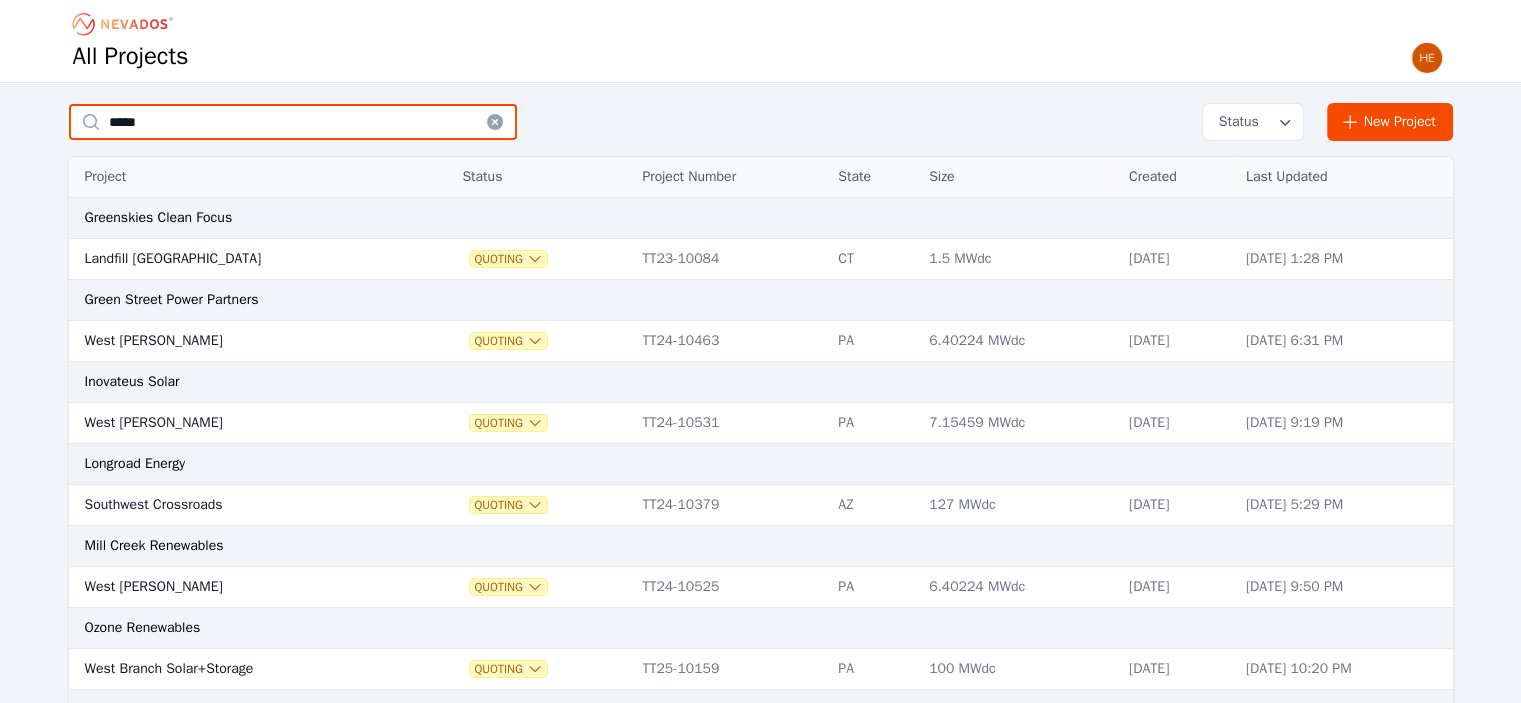 type on "****" 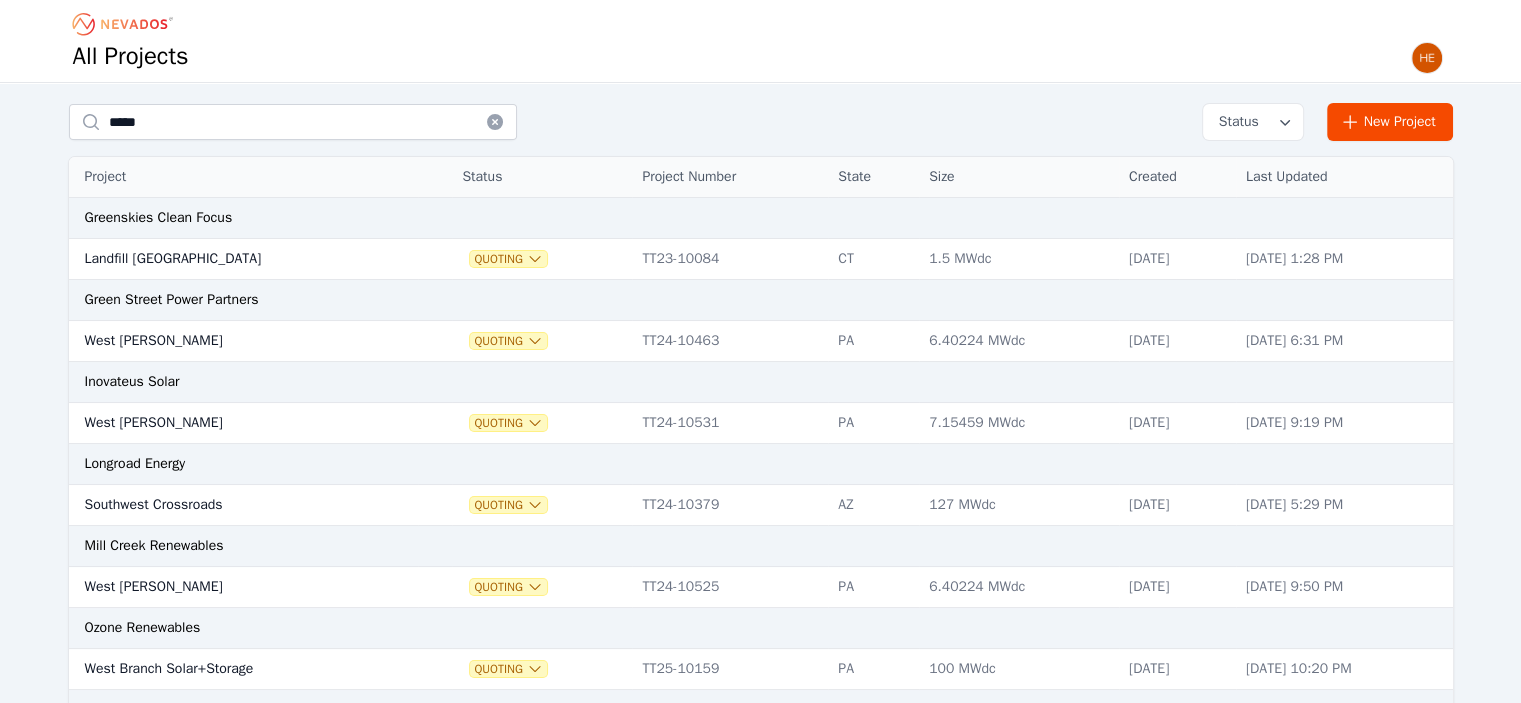 click on "West [PERSON_NAME]" at bounding box center [243, 423] 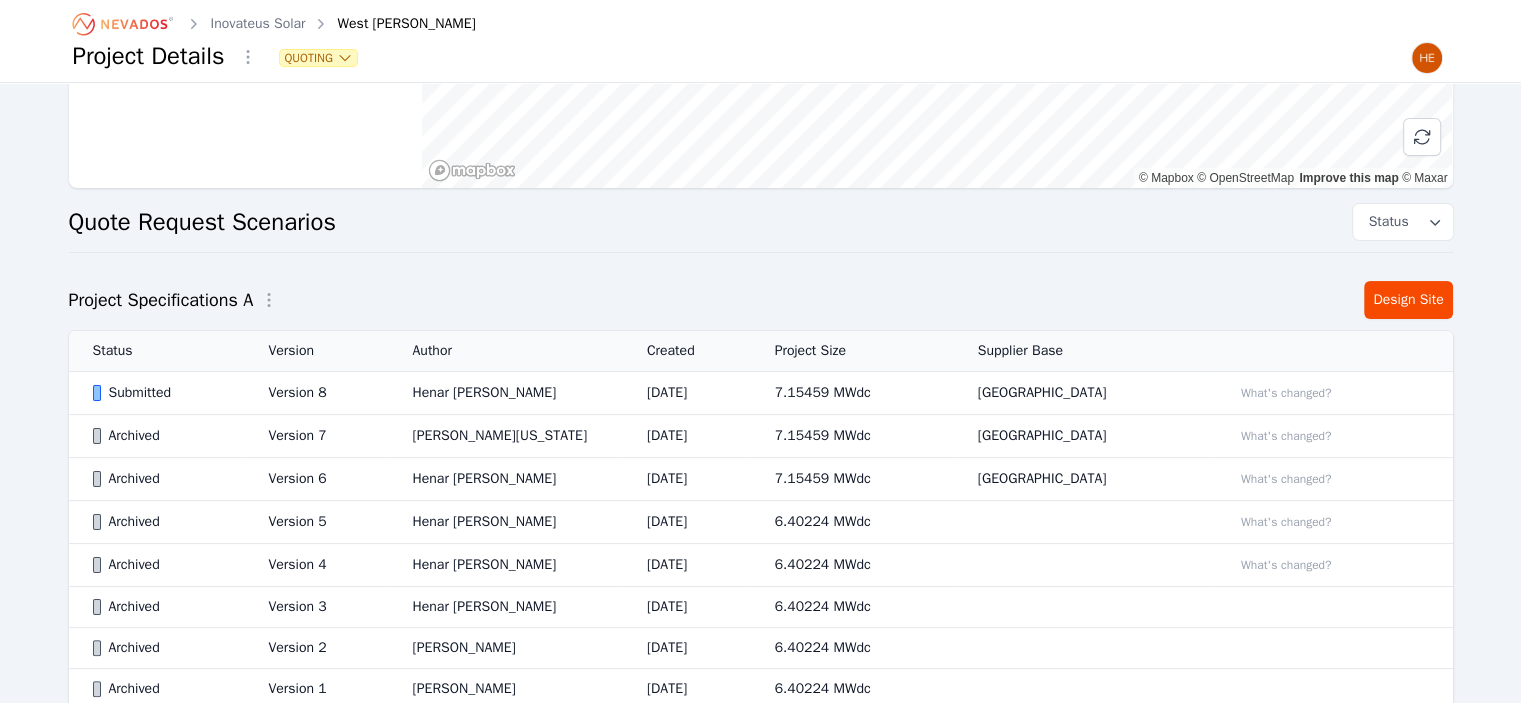 scroll, scrollTop: 400, scrollLeft: 0, axis: vertical 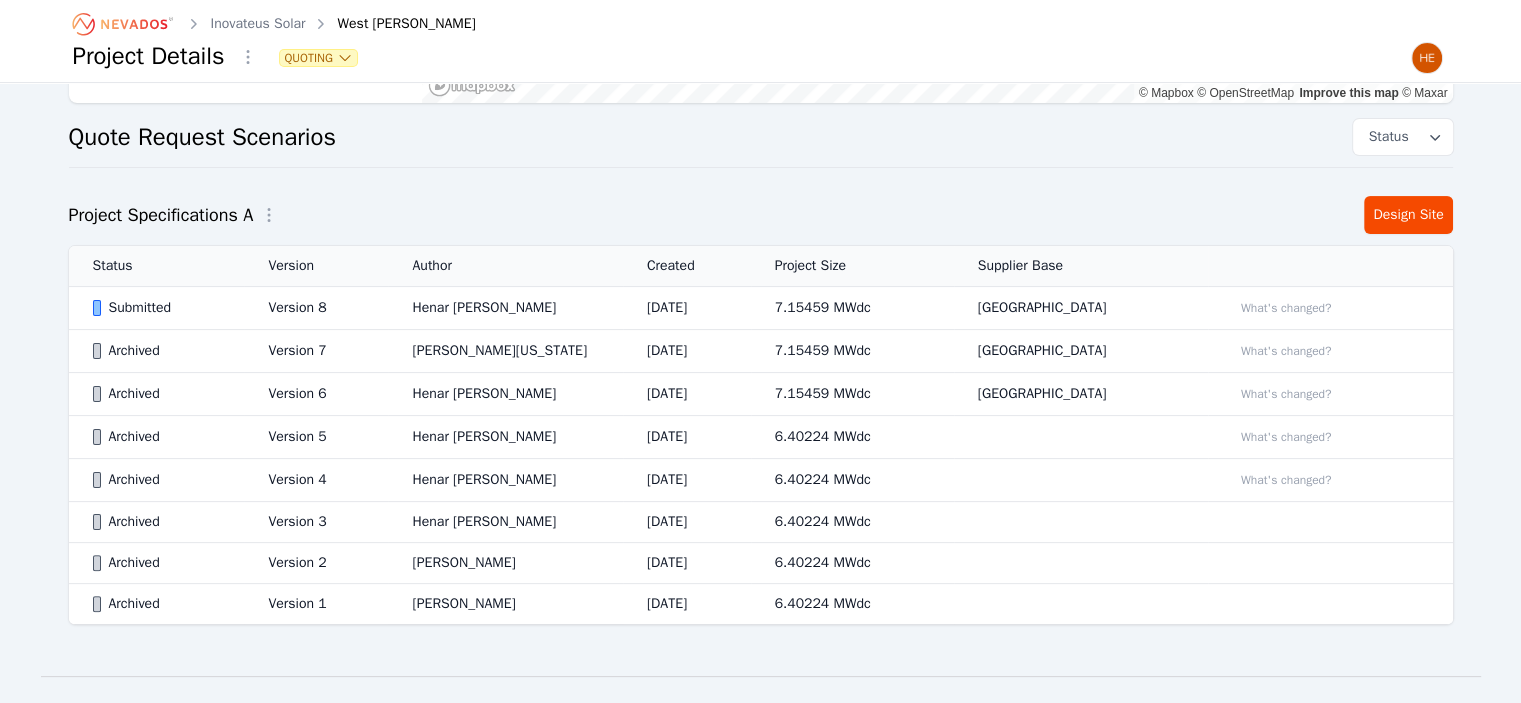 click on "Submitted" at bounding box center (164, 308) 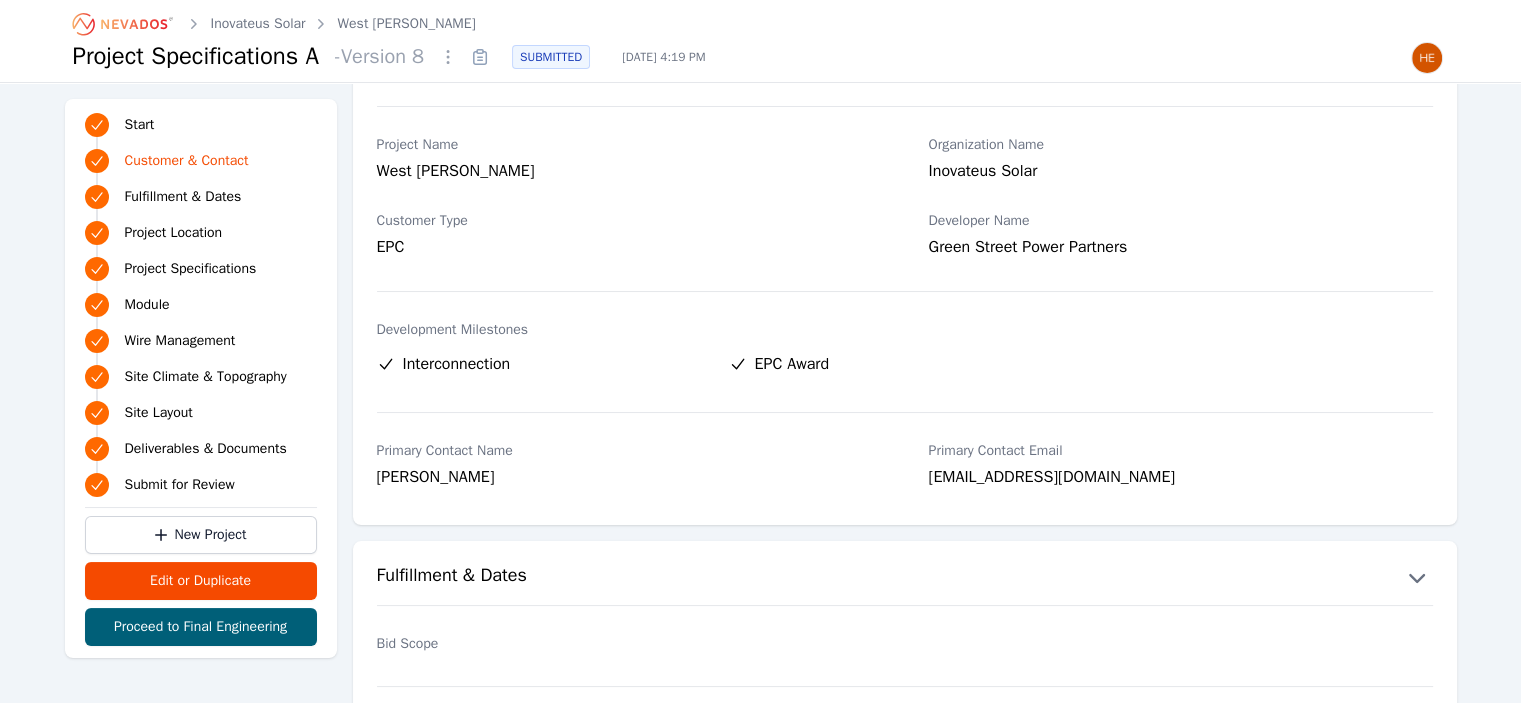 scroll, scrollTop: 0, scrollLeft: 0, axis: both 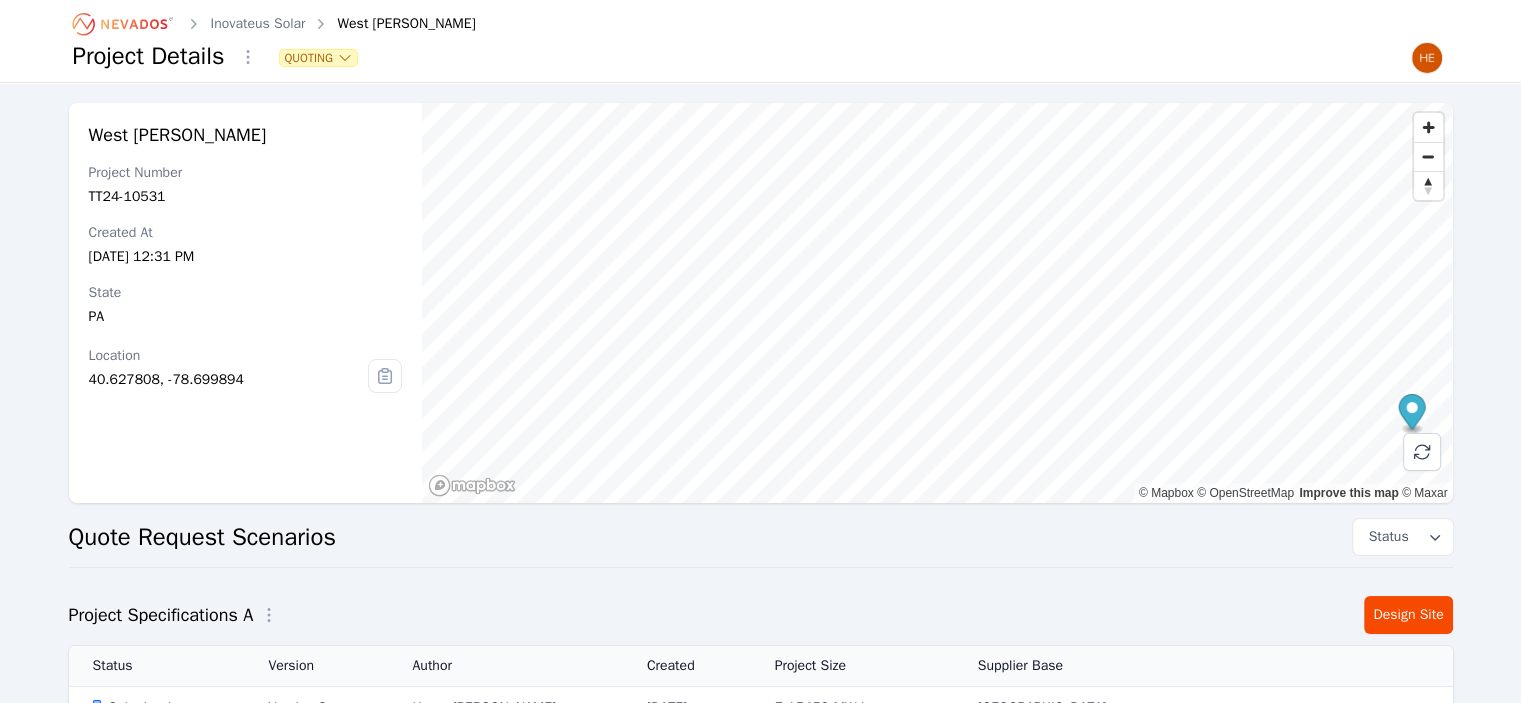 click on "Inovateus Solar West Carroll" at bounding box center (761, 24) 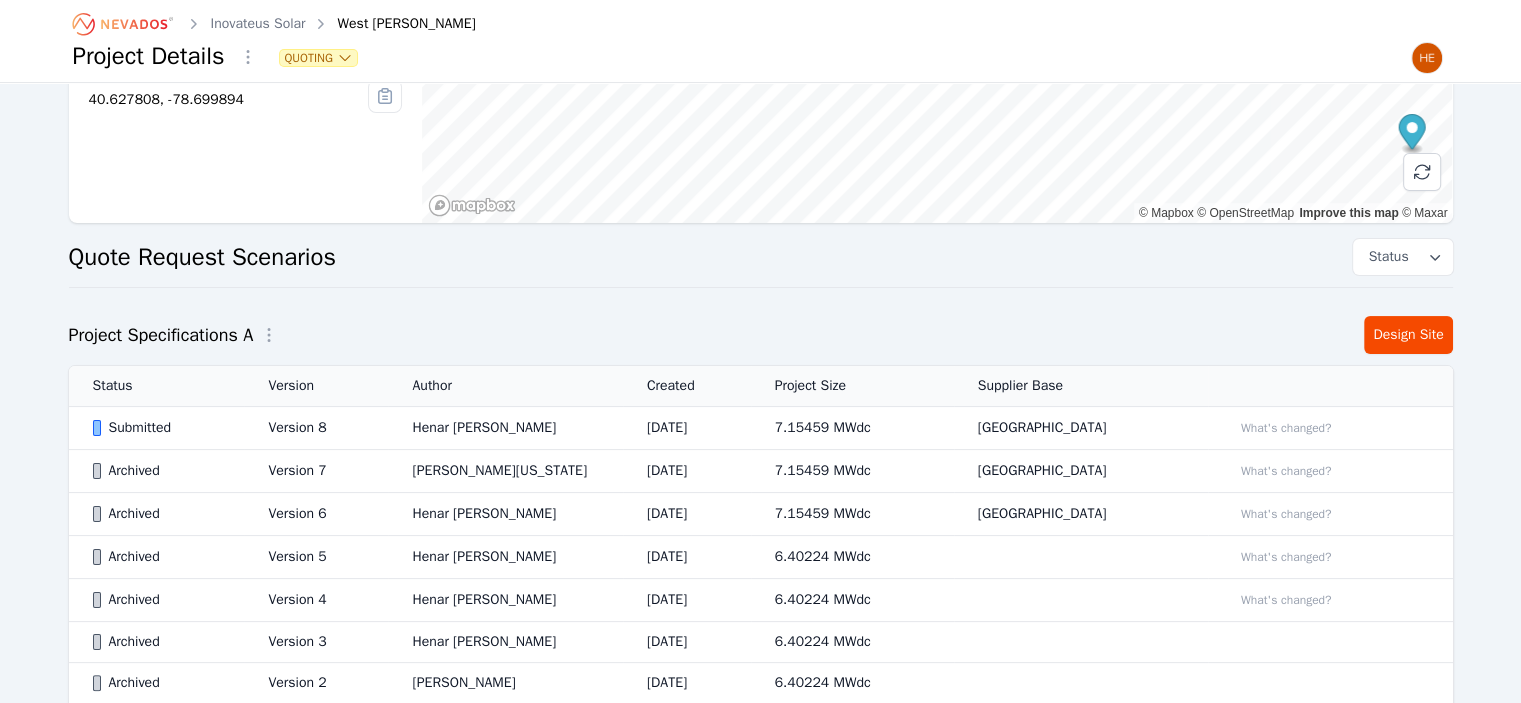 scroll, scrollTop: 435, scrollLeft: 0, axis: vertical 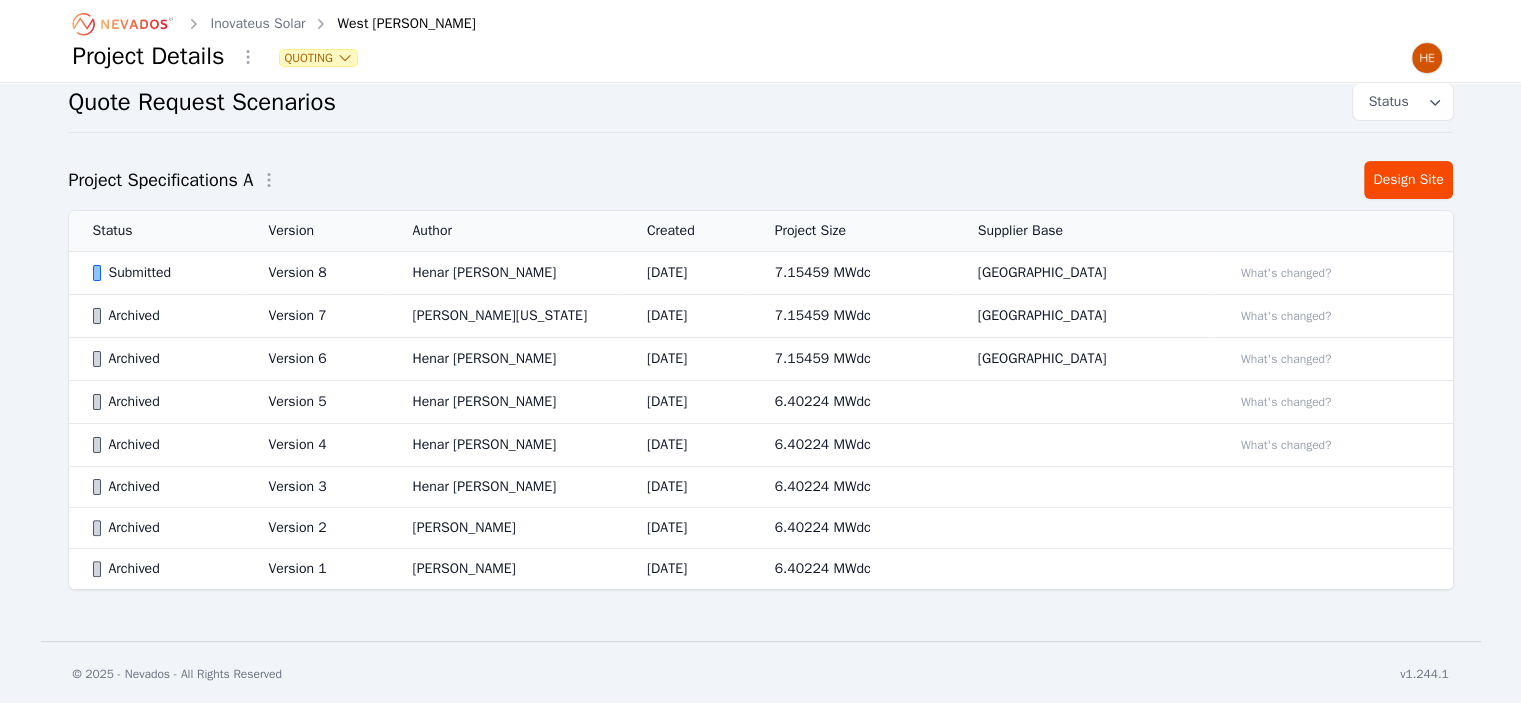click on "Submitted" at bounding box center [164, 273] 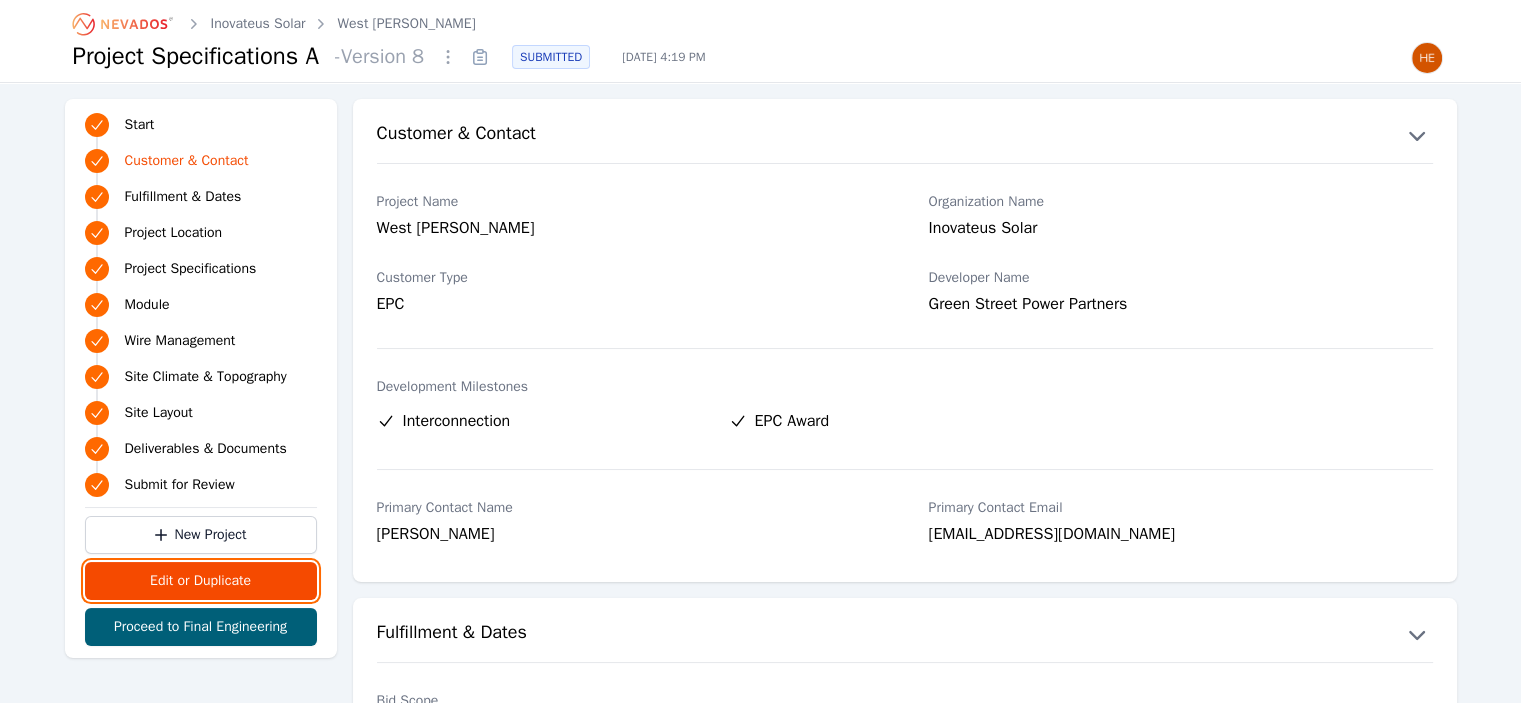 click on "Edit or Duplicate" at bounding box center [201, 581] 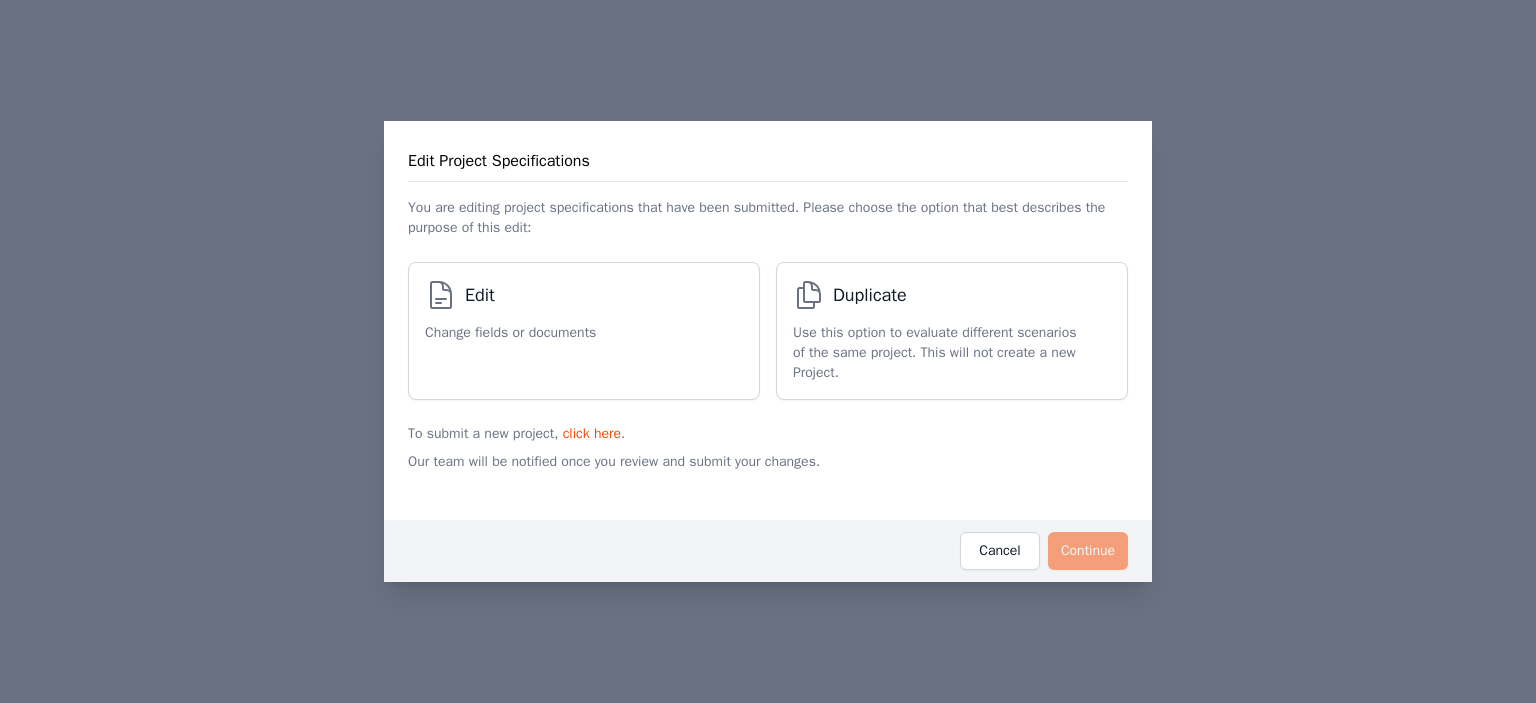 click on "Change fields or documents" at bounding box center (510, 333) 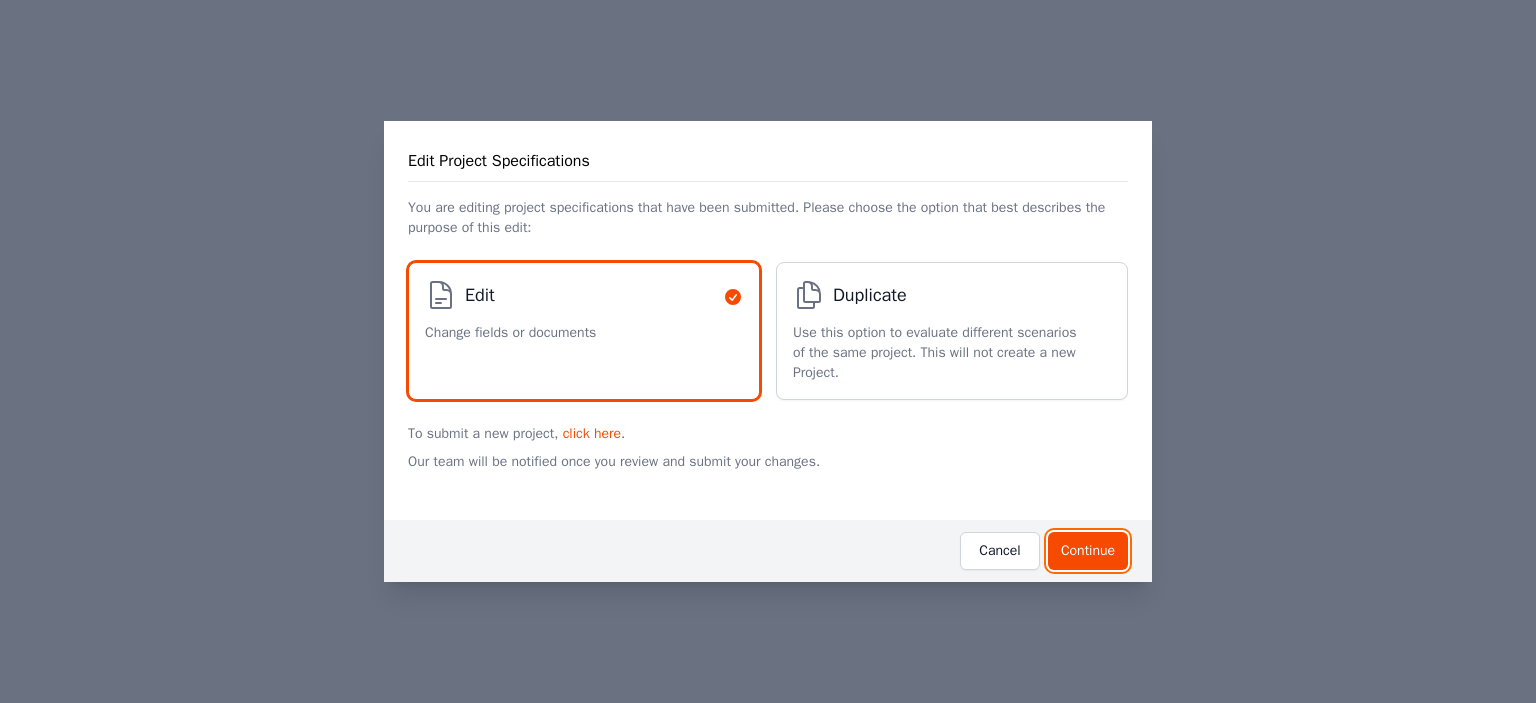 click on "Continue" at bounding box center (1088, 551) 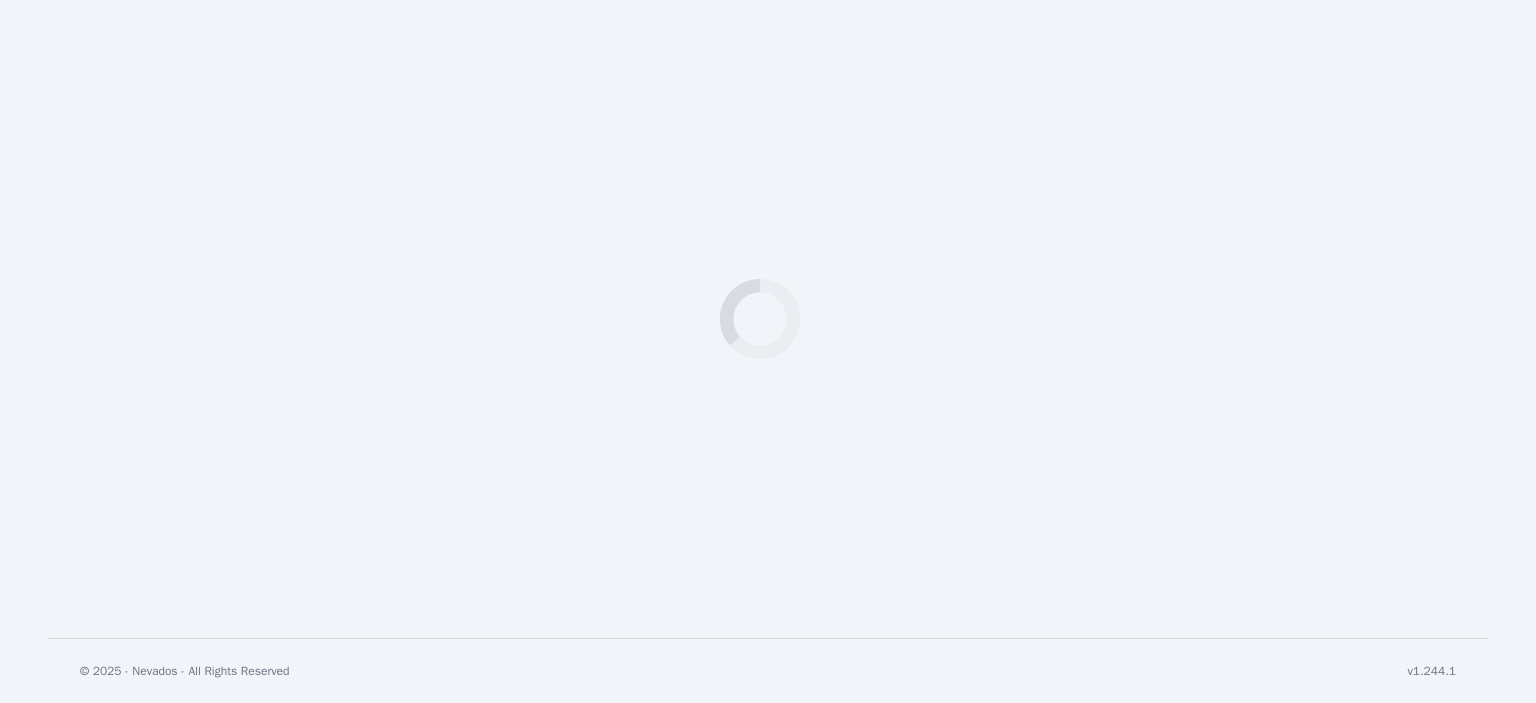 select on "***" 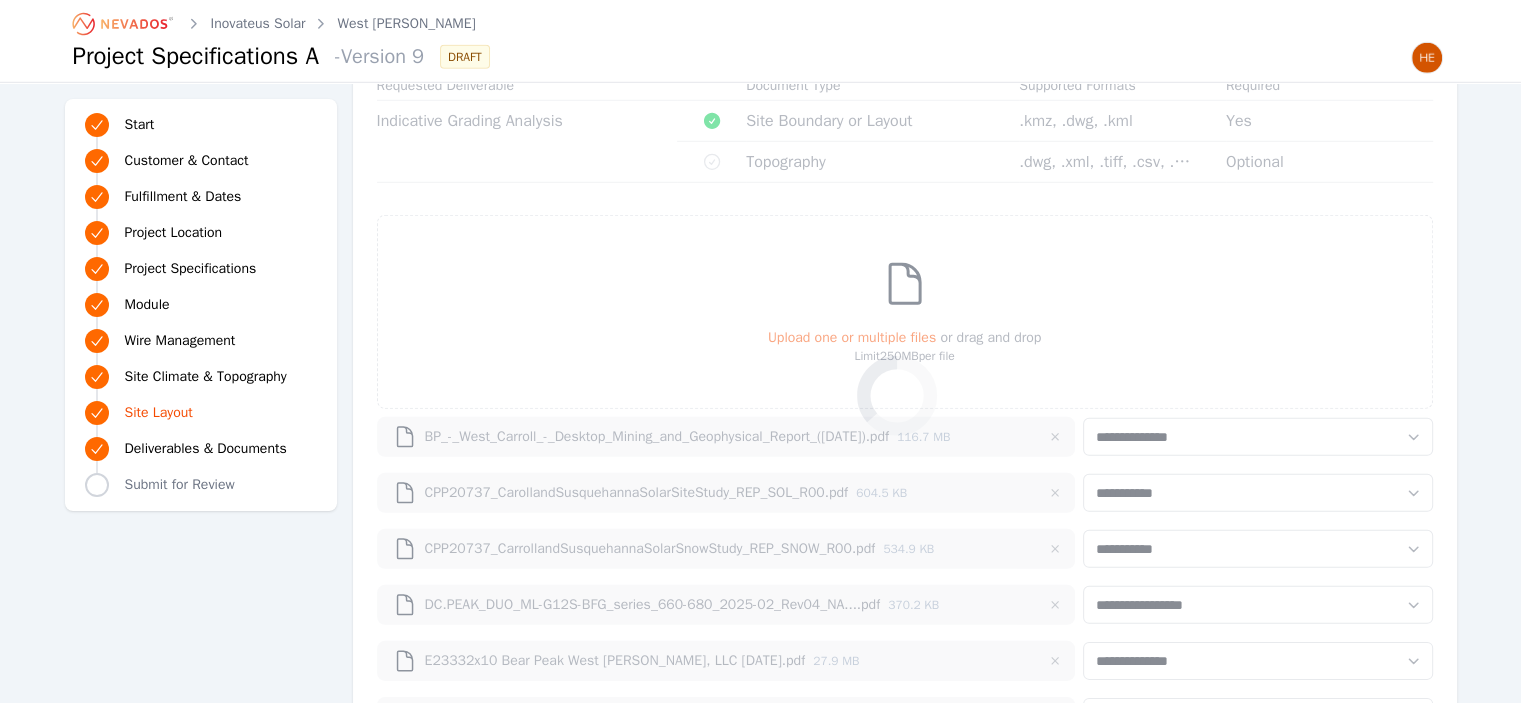 scroll, scrollTop: 6300, scrollLeft: 0, axis: vertical 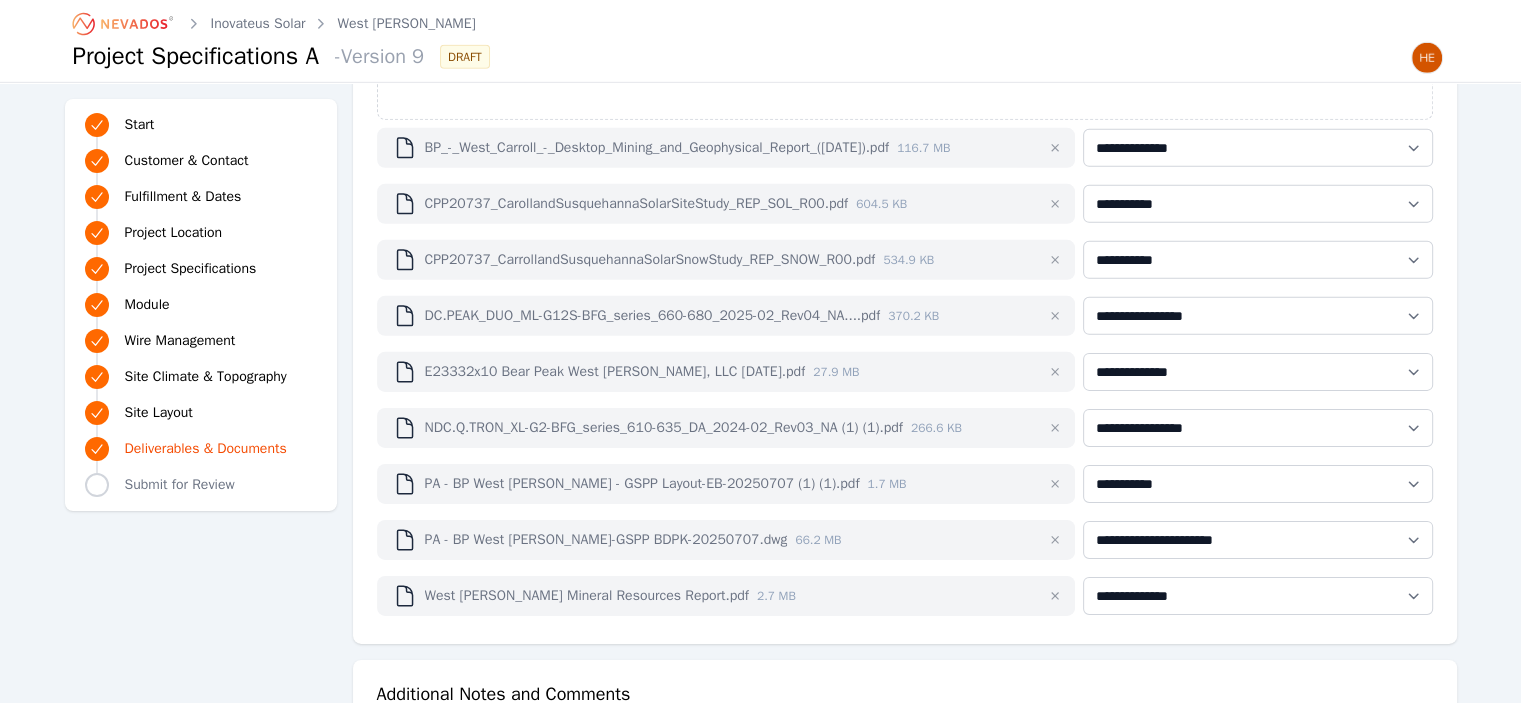 click at bounding box center [1055, 540] 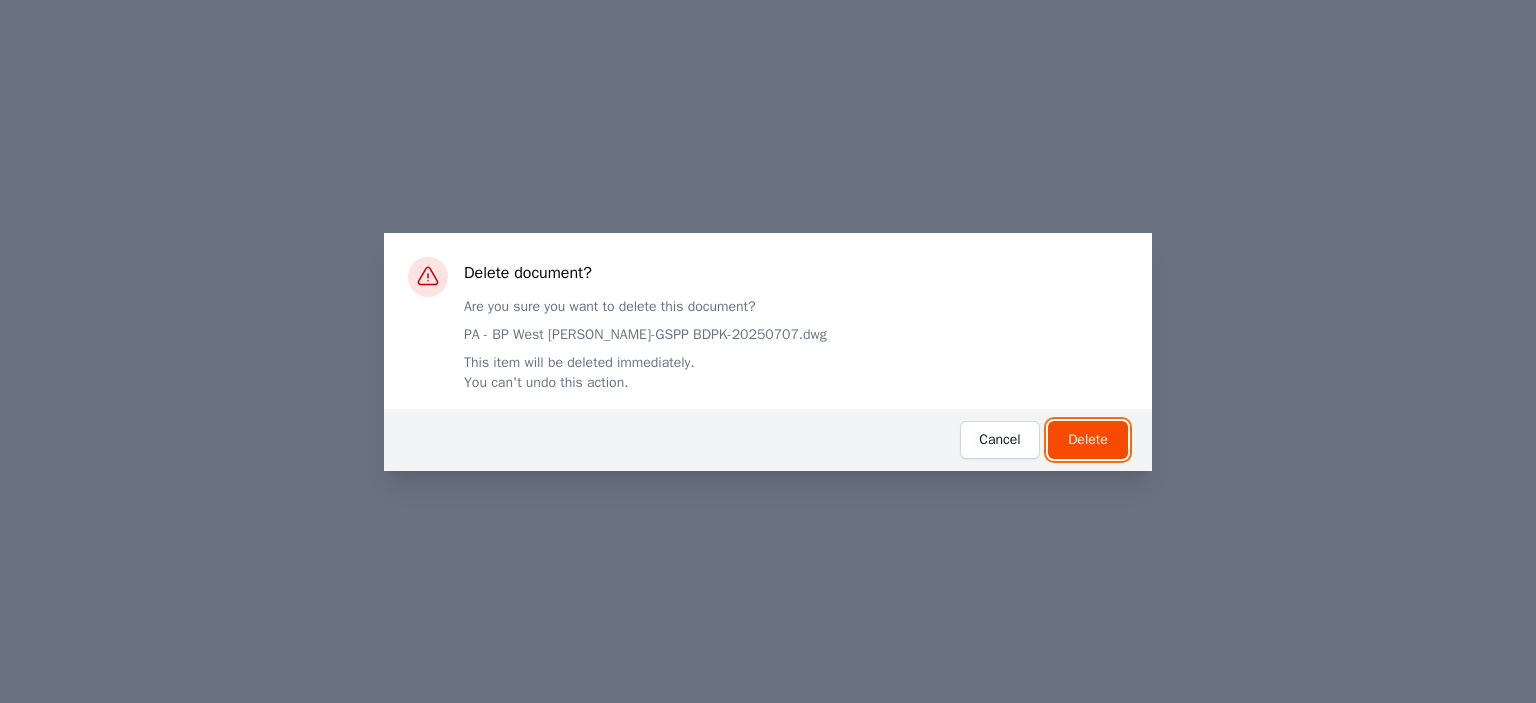 click on "Delete" at bounding box center (1088, 440) 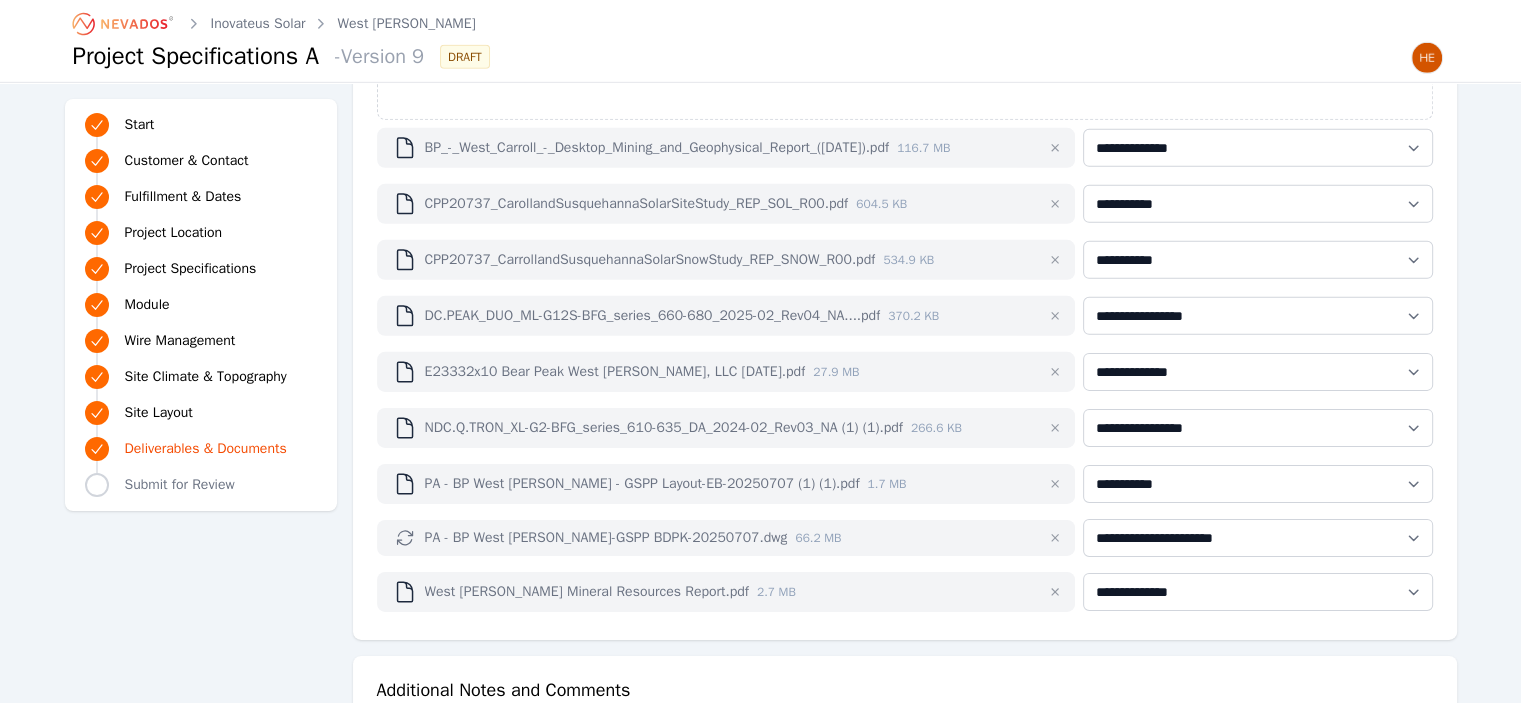 scroll, scrollTop: 6324, scrollLeft: 0, axis: vertical 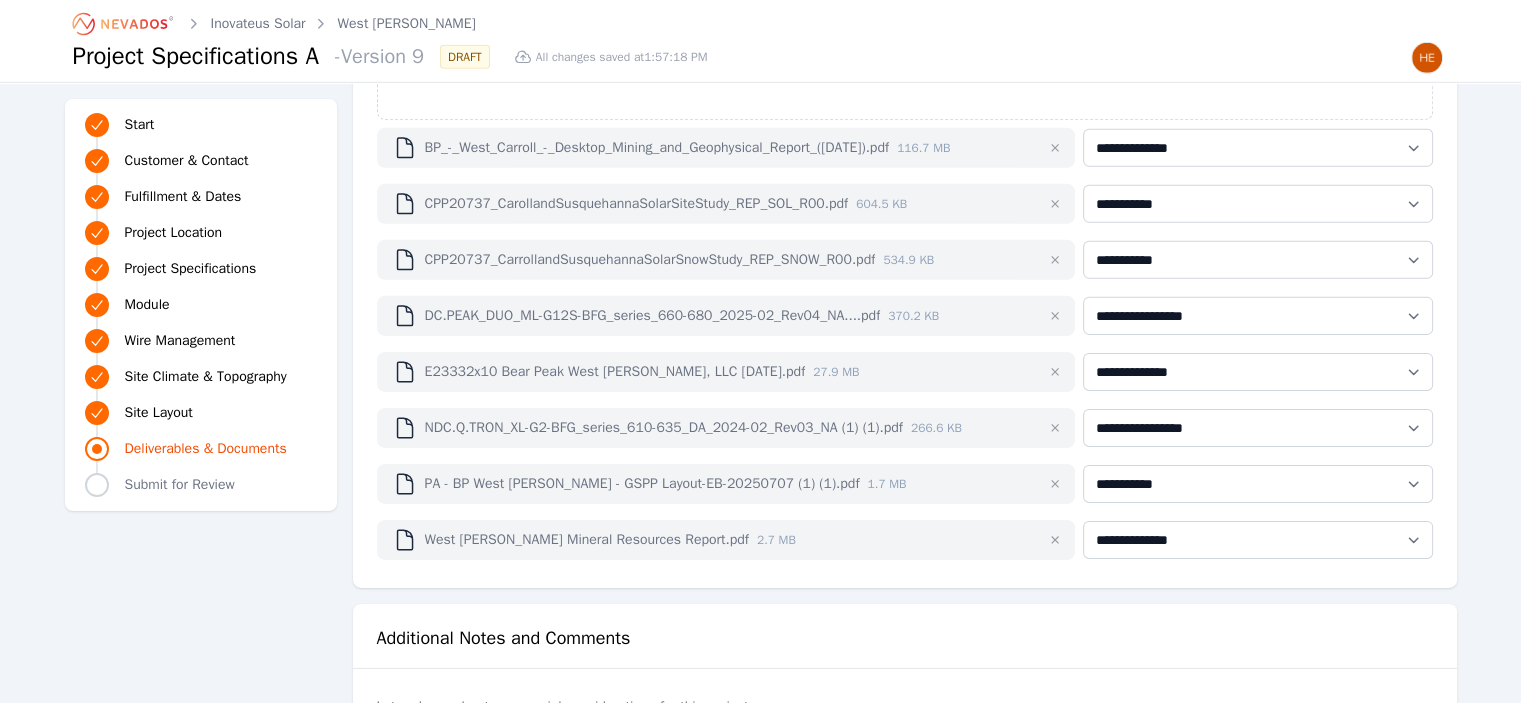 click at bounding box center [1055, 484] 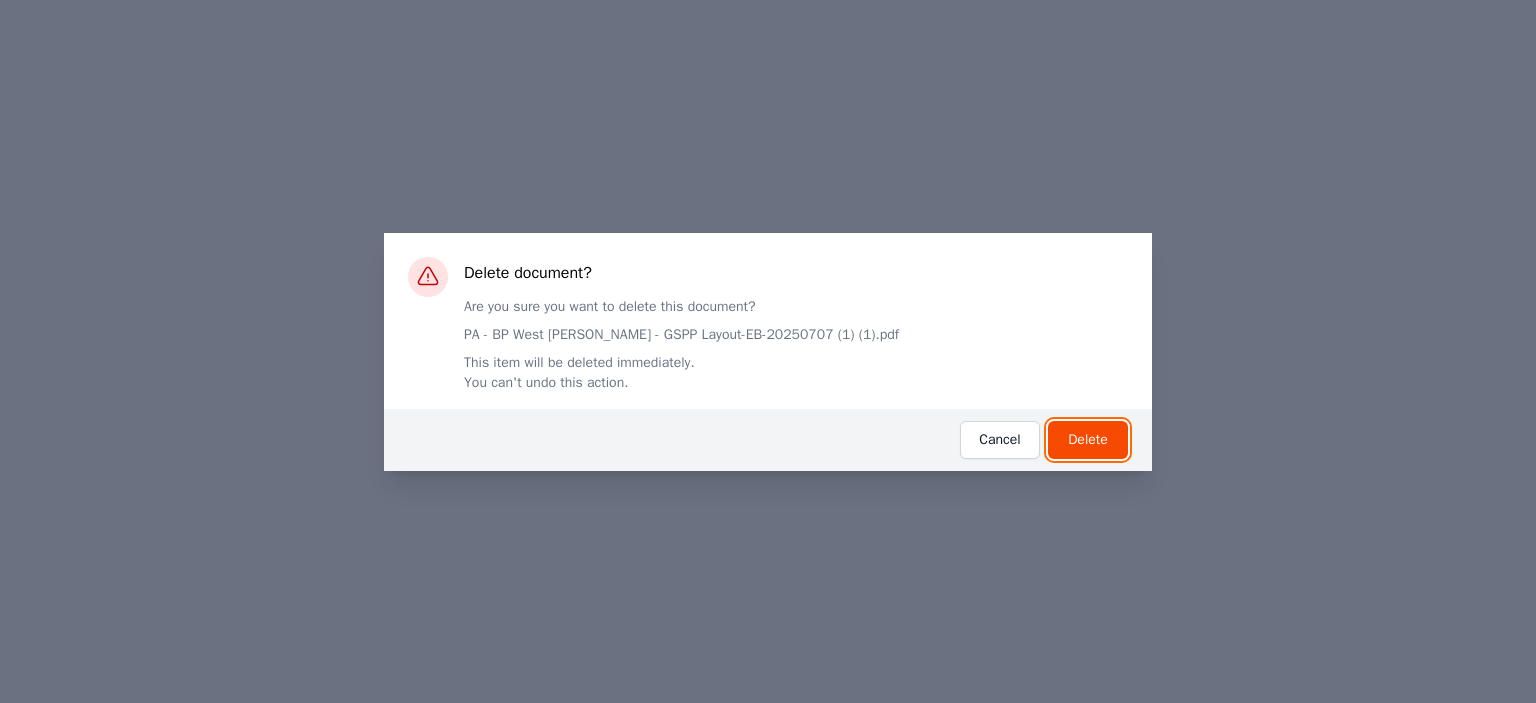 click on "Delete" at bounding box center (1088, 440) 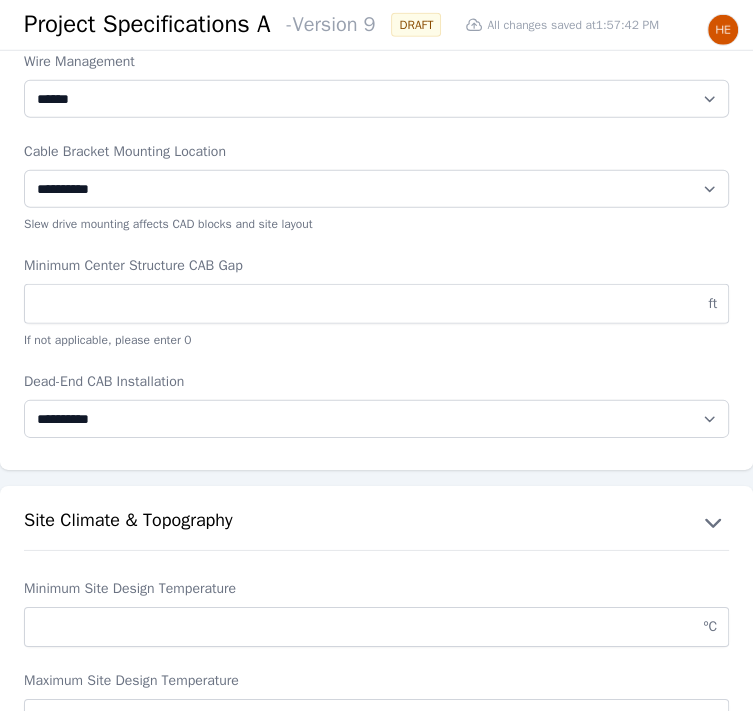 scroll, scrollTop: 6648, scrollLeft: 0, axis: vertical 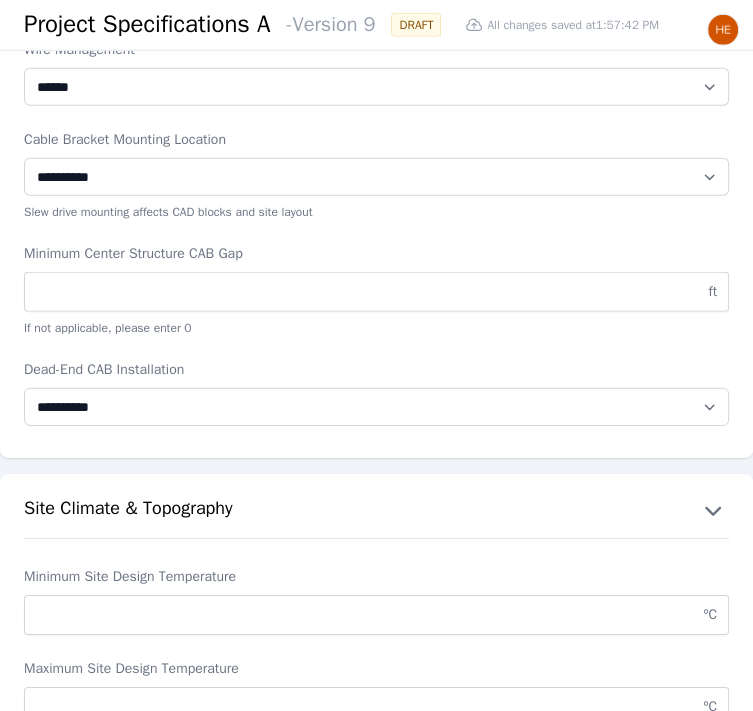 click on "**********" at bounding box center [613, 3480] 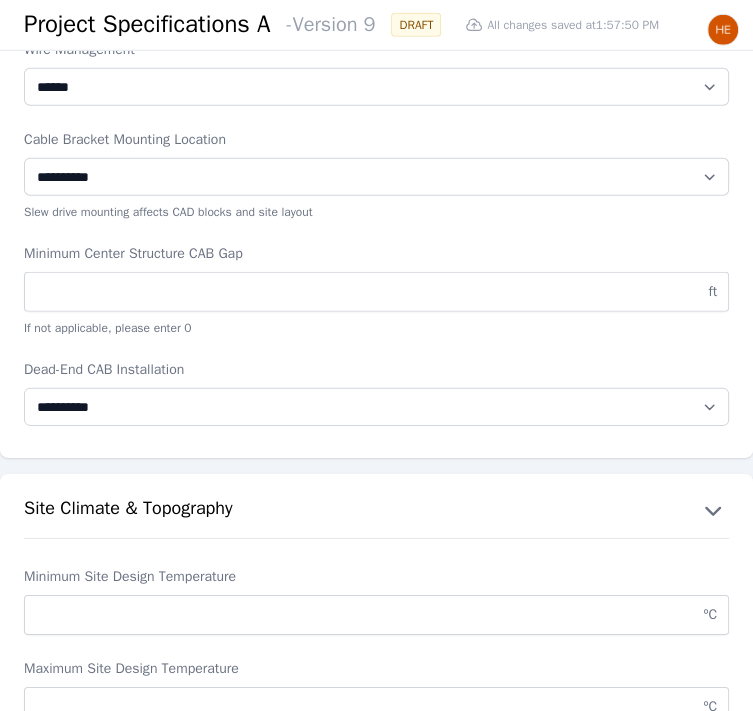 select on "**********" 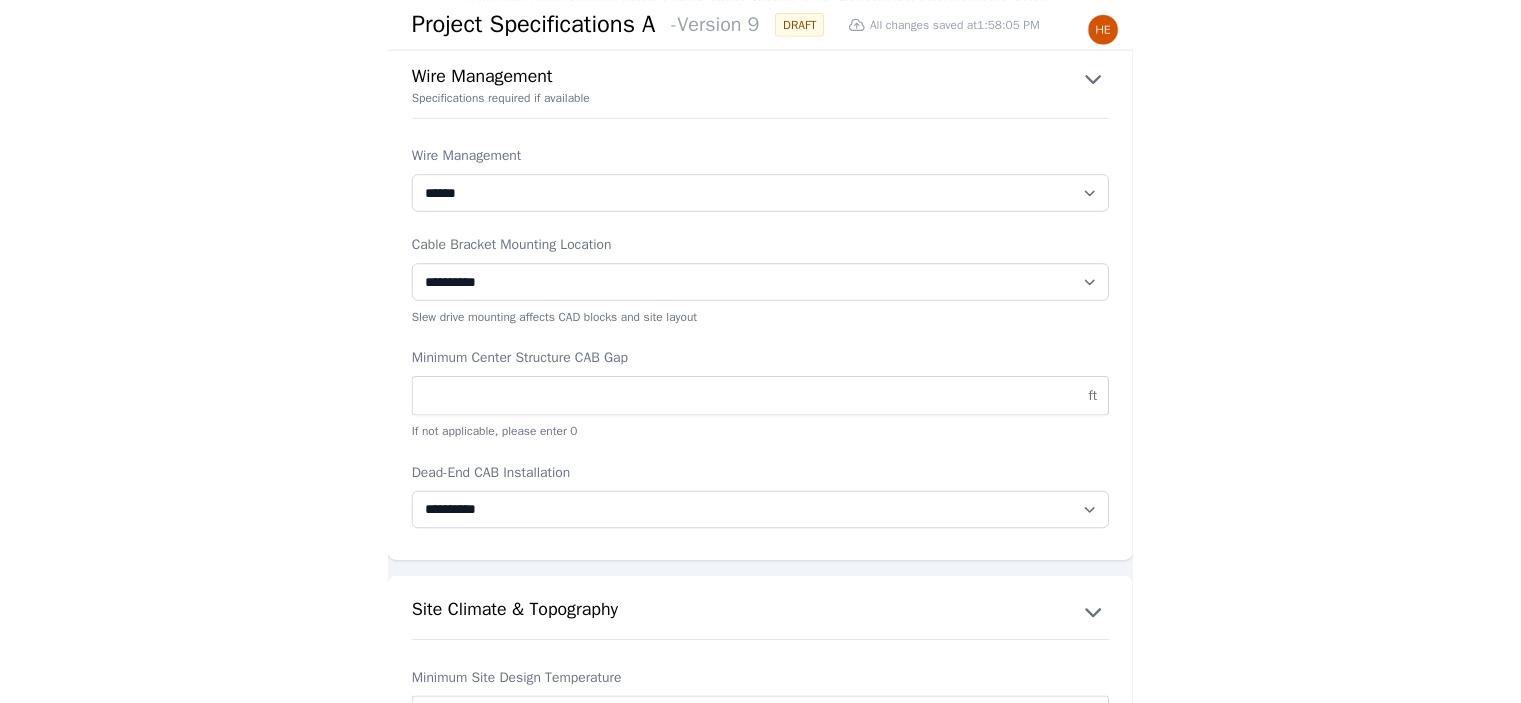scroll, scrollTop: 6548, scrollLeft: 0, axis: vertical 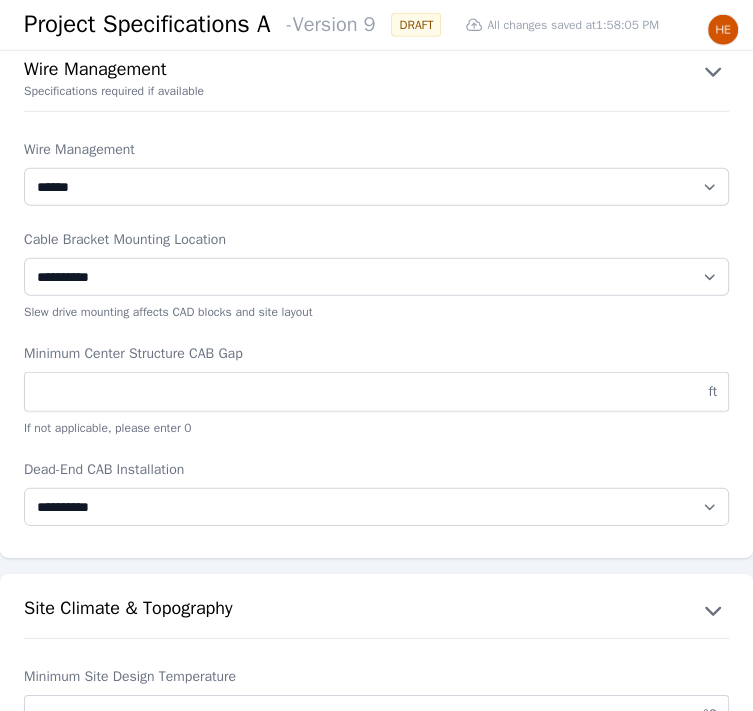 click on "**********" at bounding box center (613, 3636) 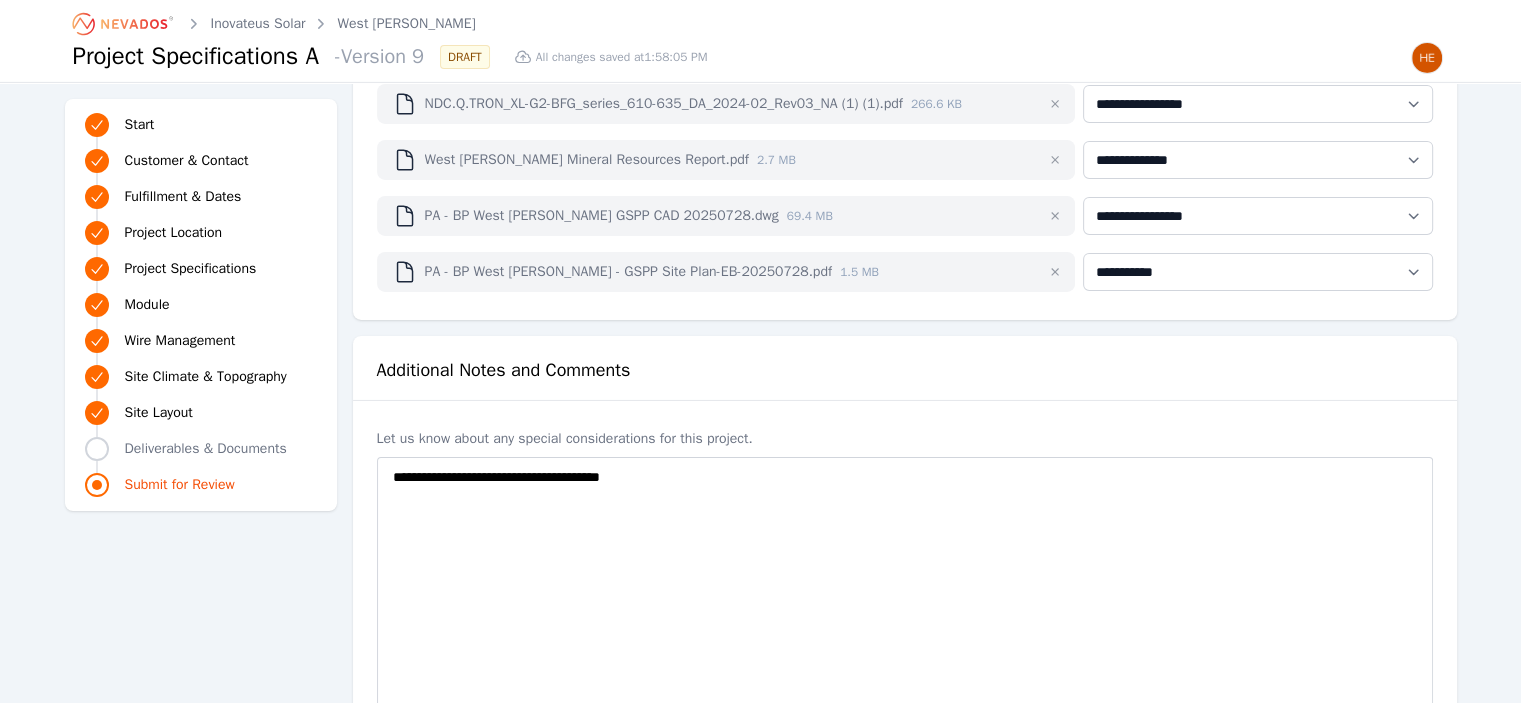 scroll, scrollTop: 6853, scrollLeft: 0, axis: vertical 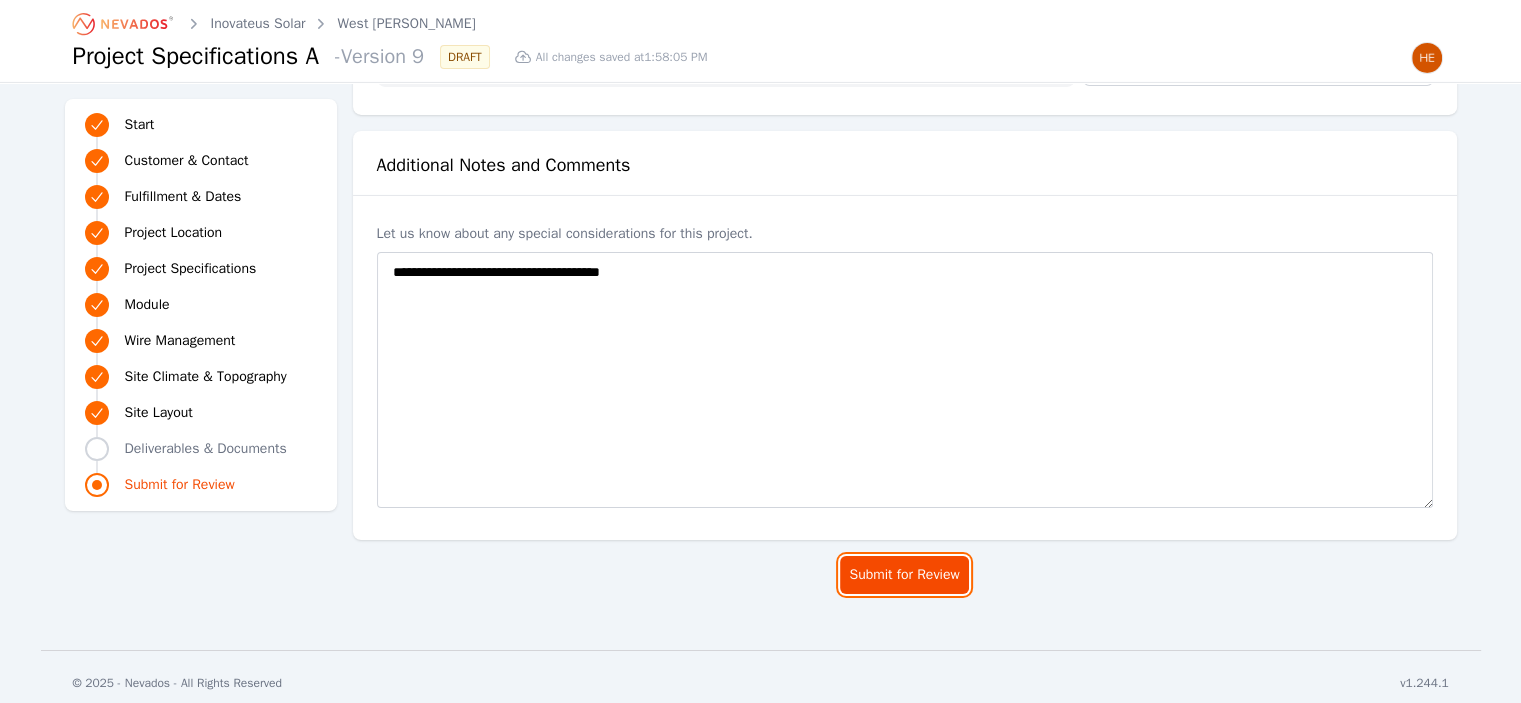 click on "Submit for Review" at bounding box center [904, 575] 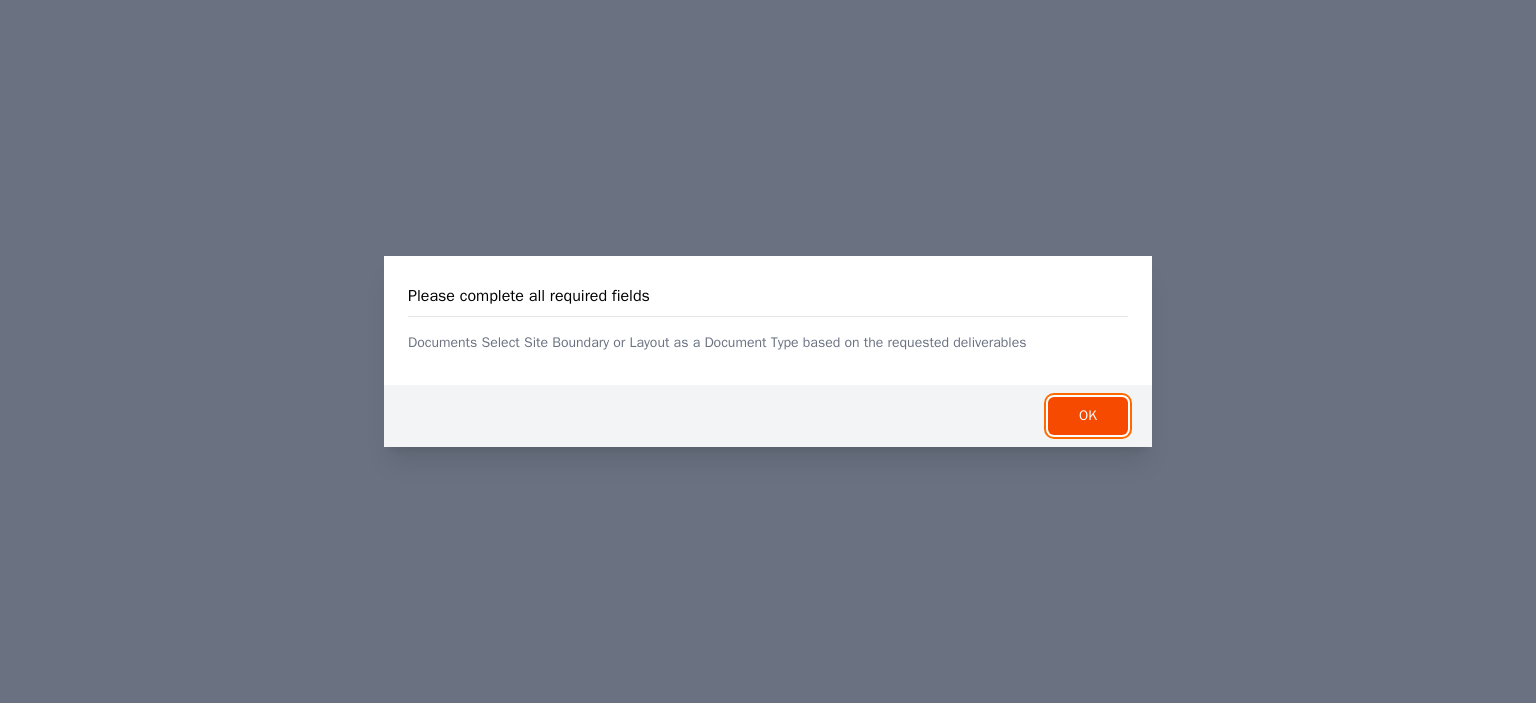 click on "OK" at bounding box center [1088, 416] 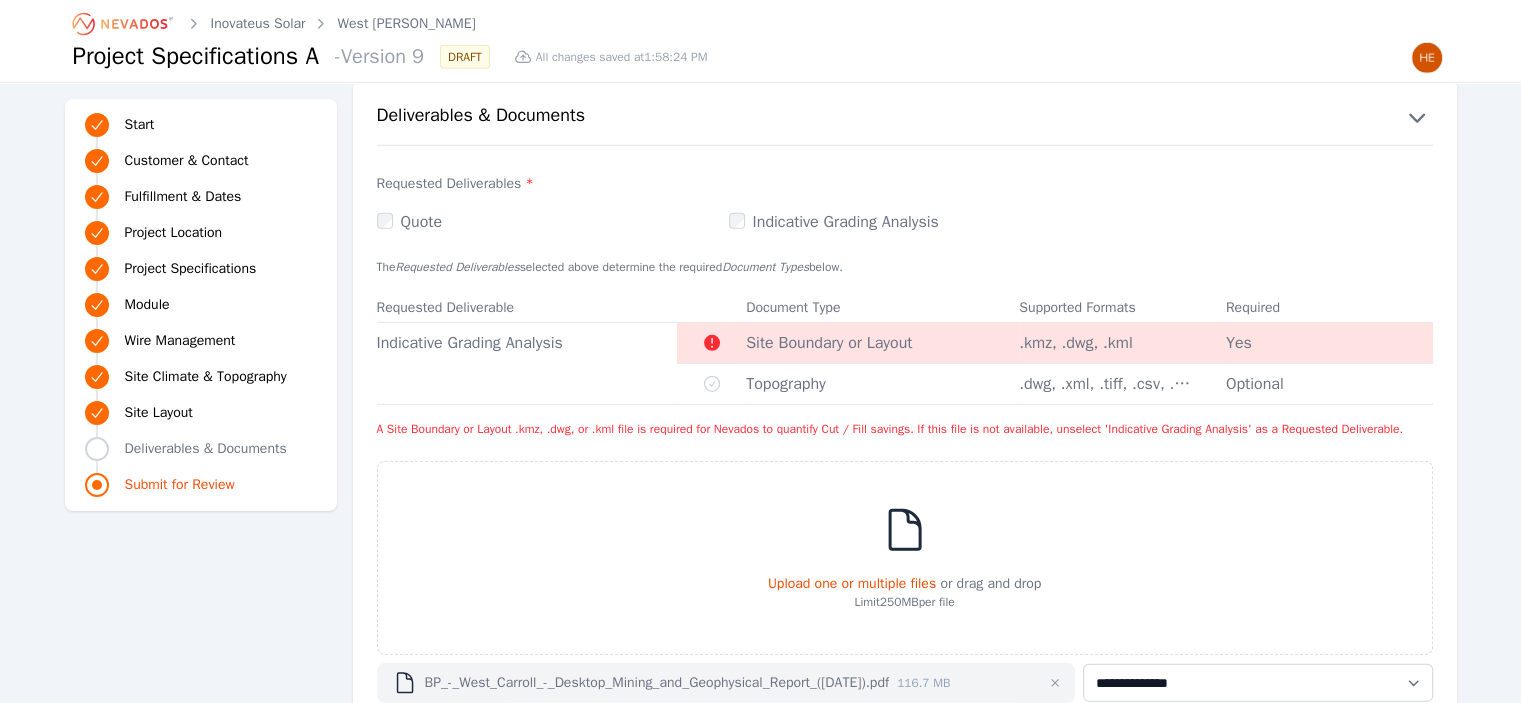 scroll, scrollTop: 5753, scrollLeft: 0, axis: vertical 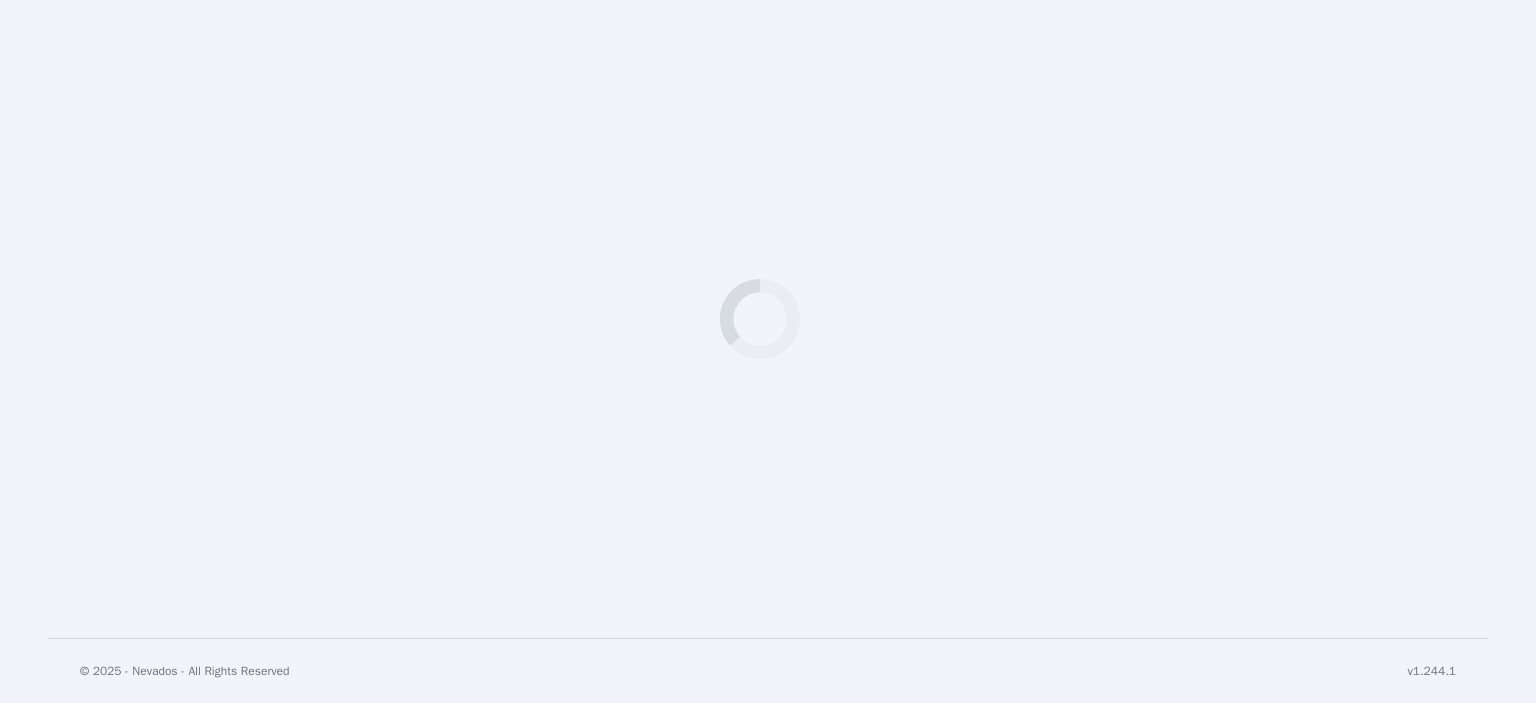 select on "***" 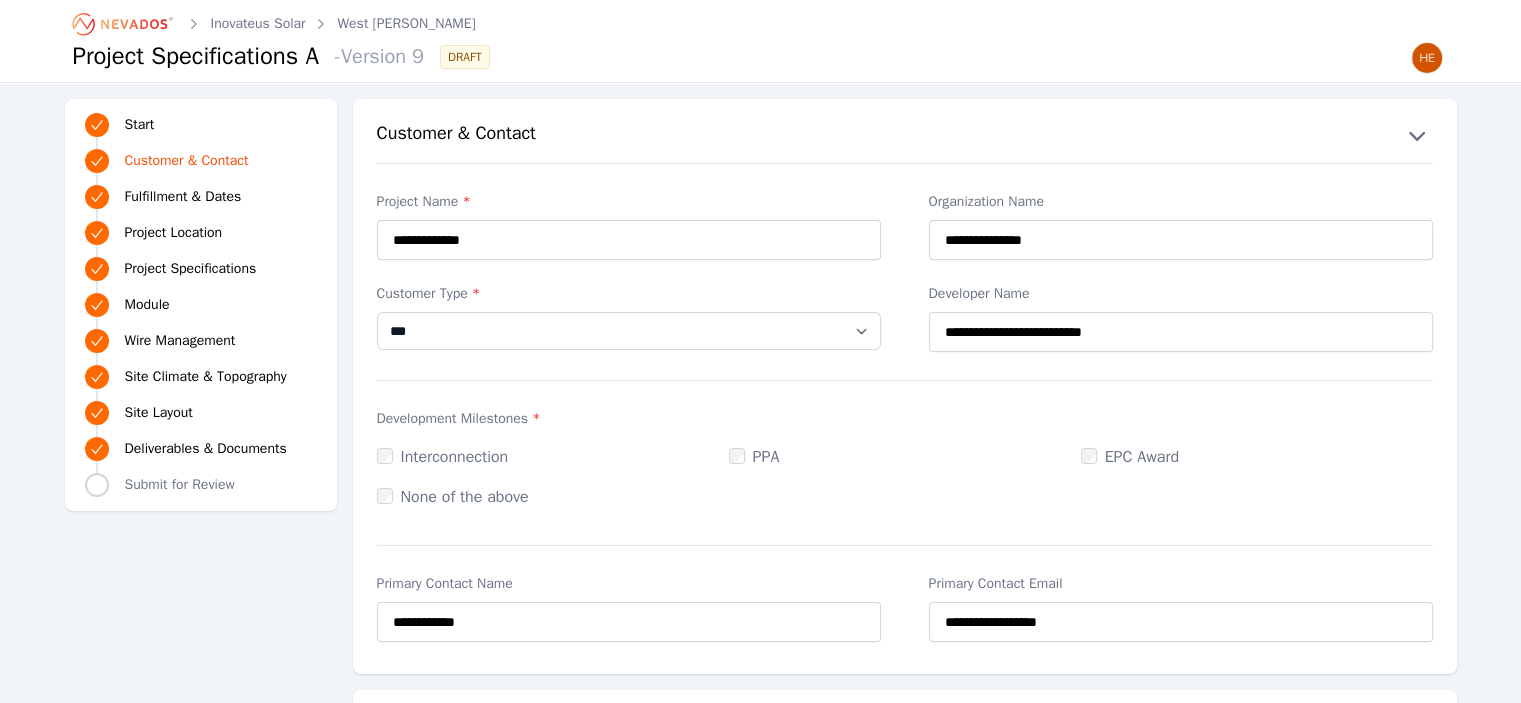 select on "**" 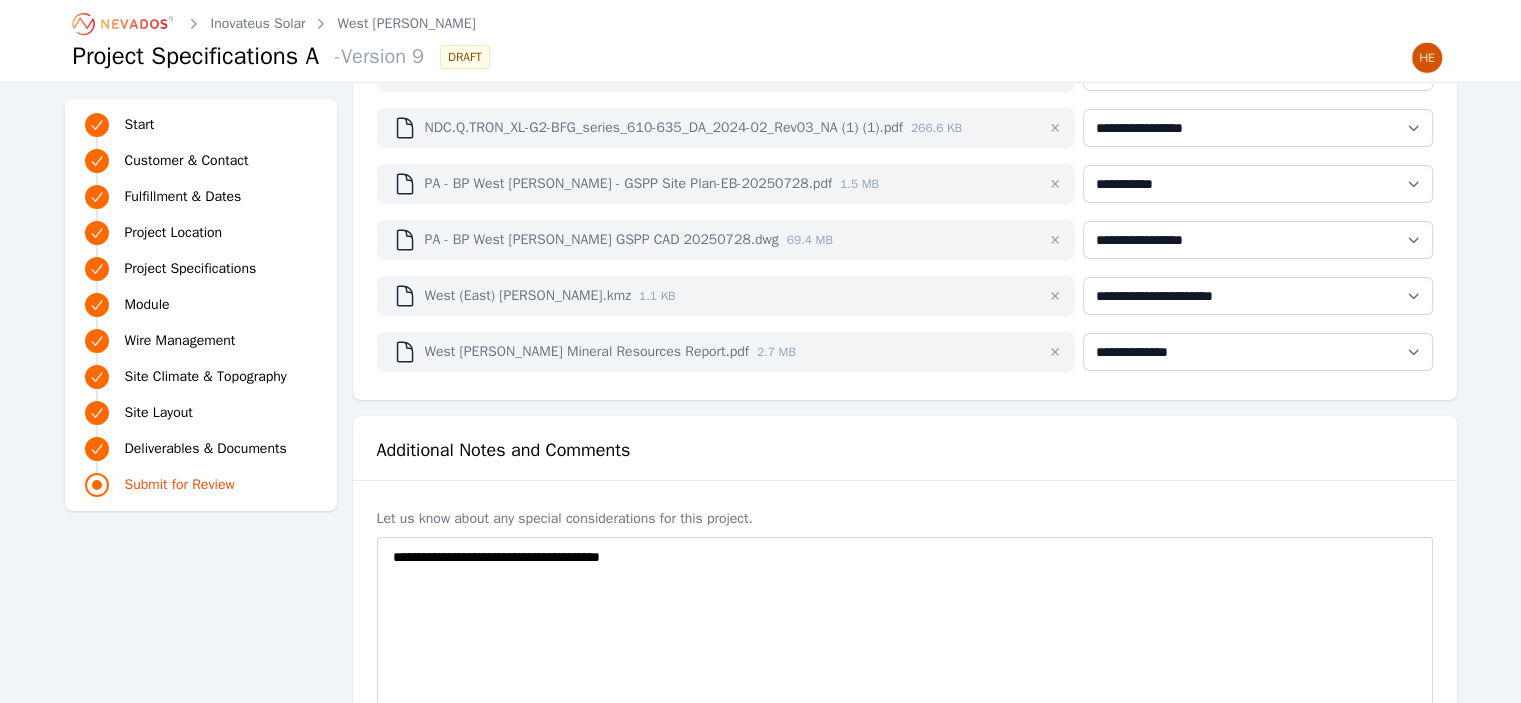 scroll, scrollTop: 6885, scrollLeft: 0, axis: vertical 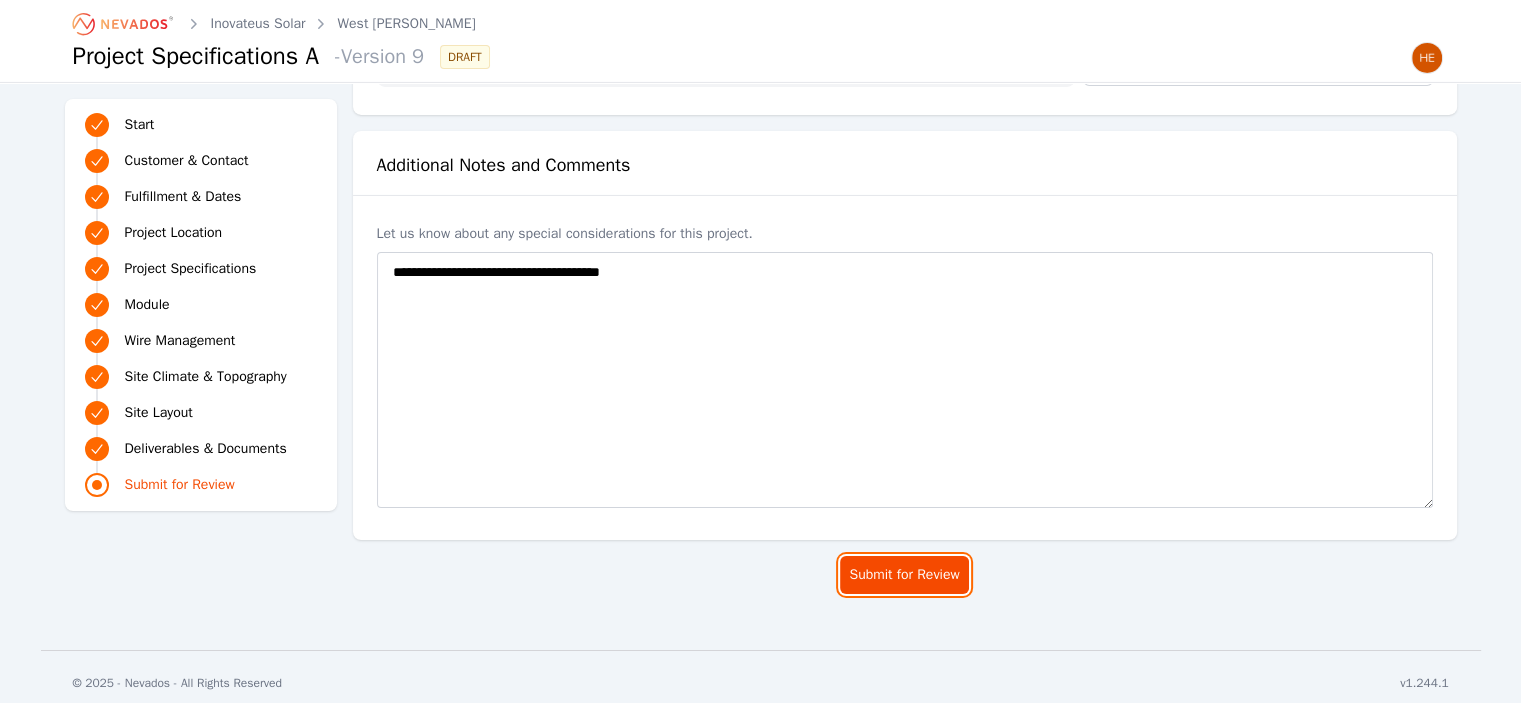 click on "Submit for Review" at bounding box center [904, 575] 